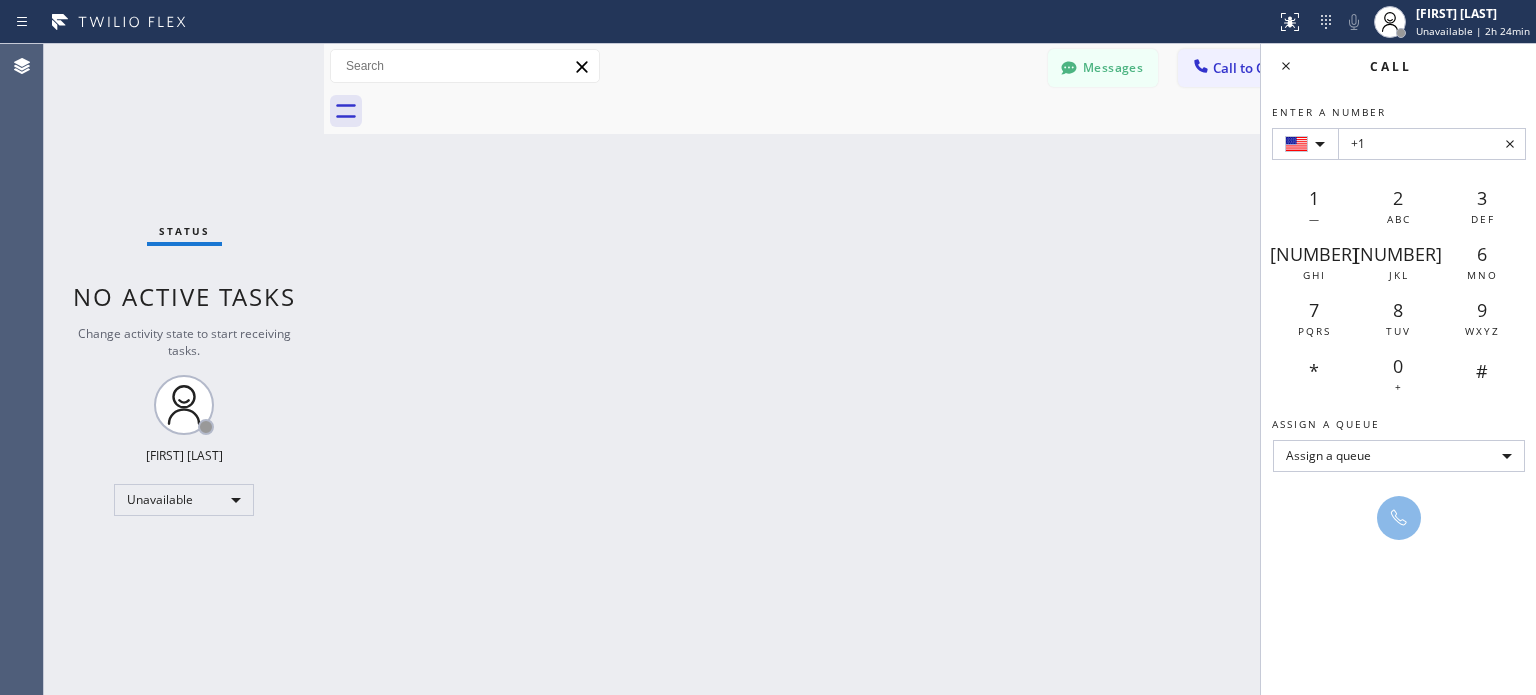 scroll, scrollTop: 0, scrollLeft: 0, axis: both 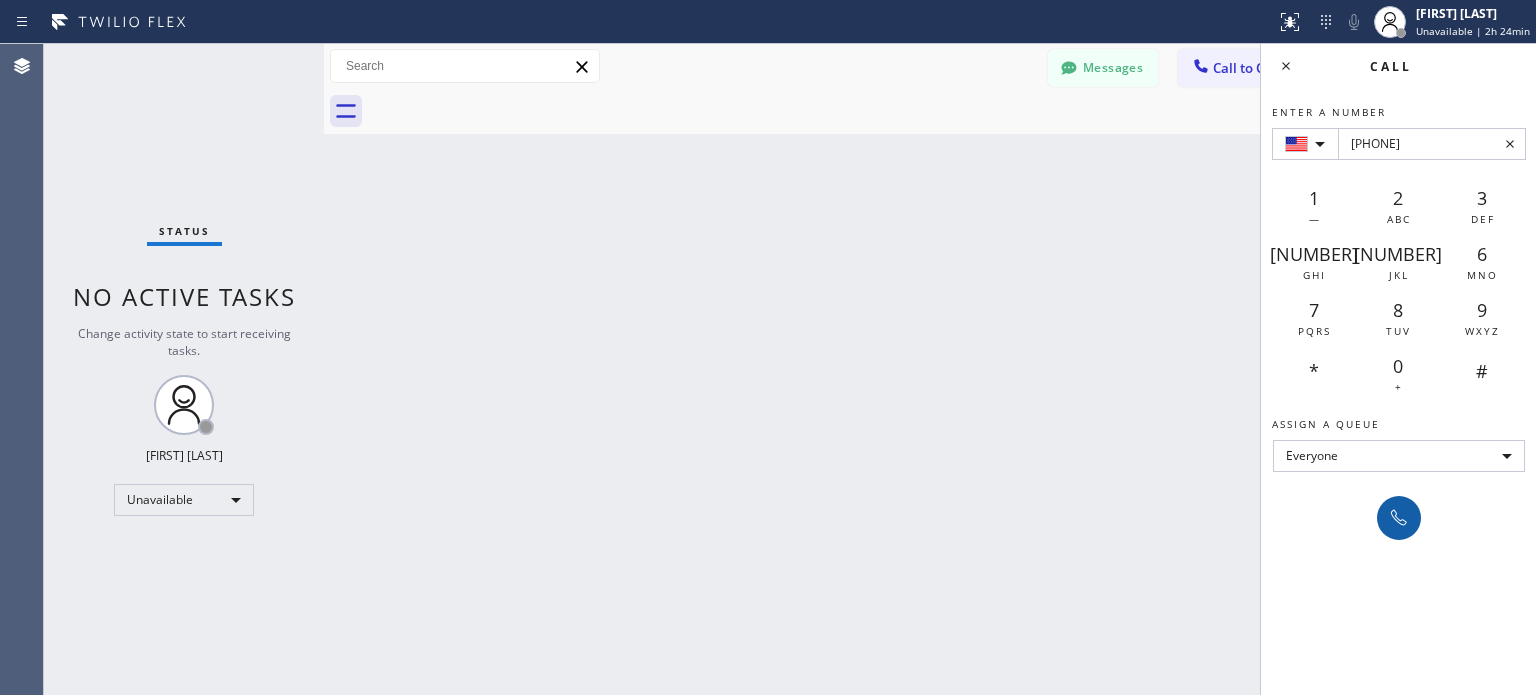 type on "[PHONE]" 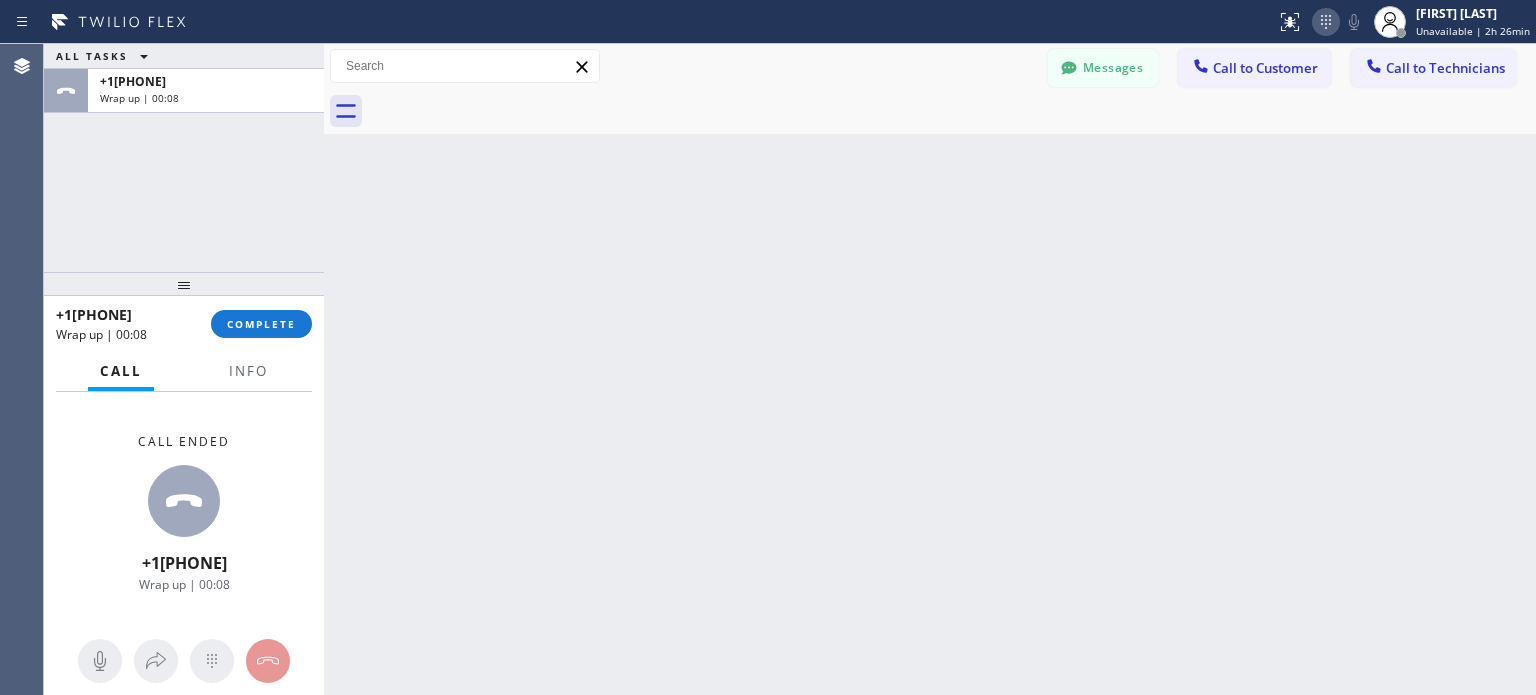 click 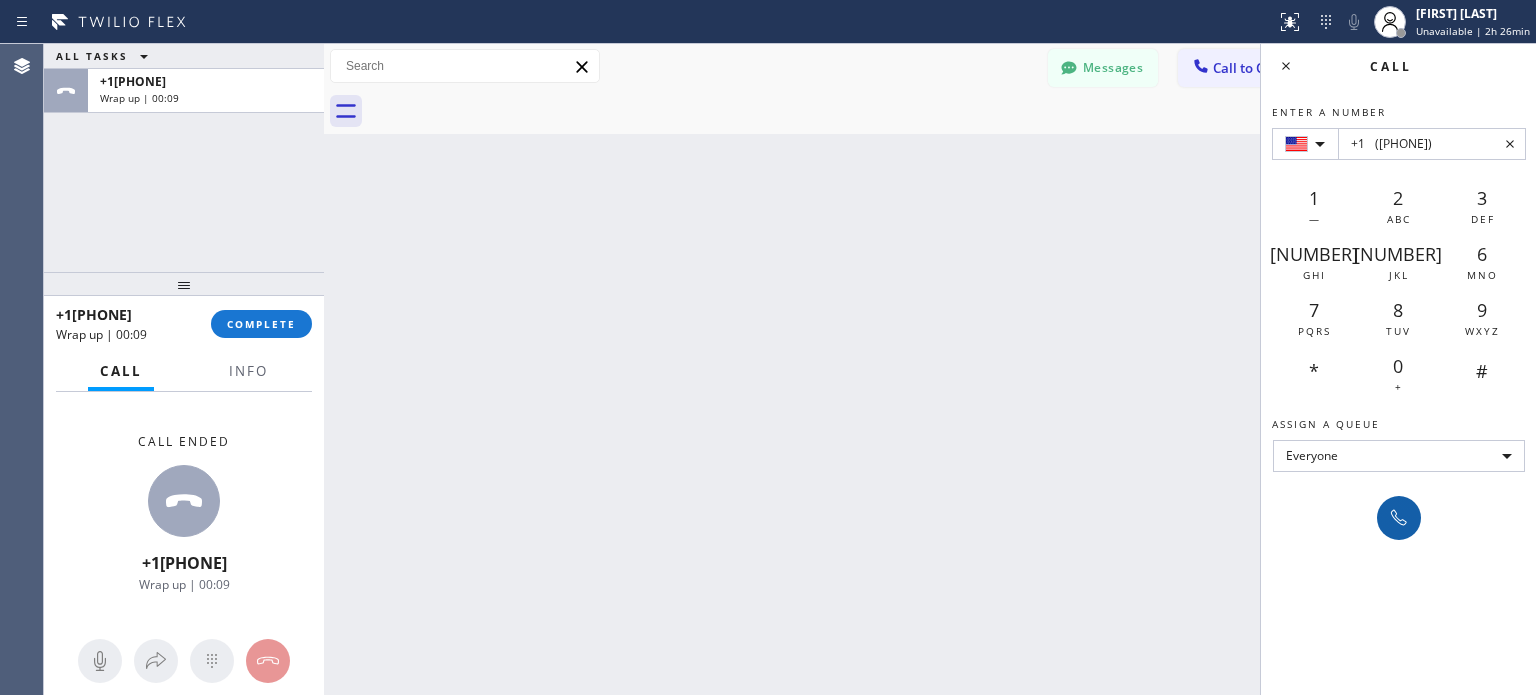 type on "+1	([PHONE])" 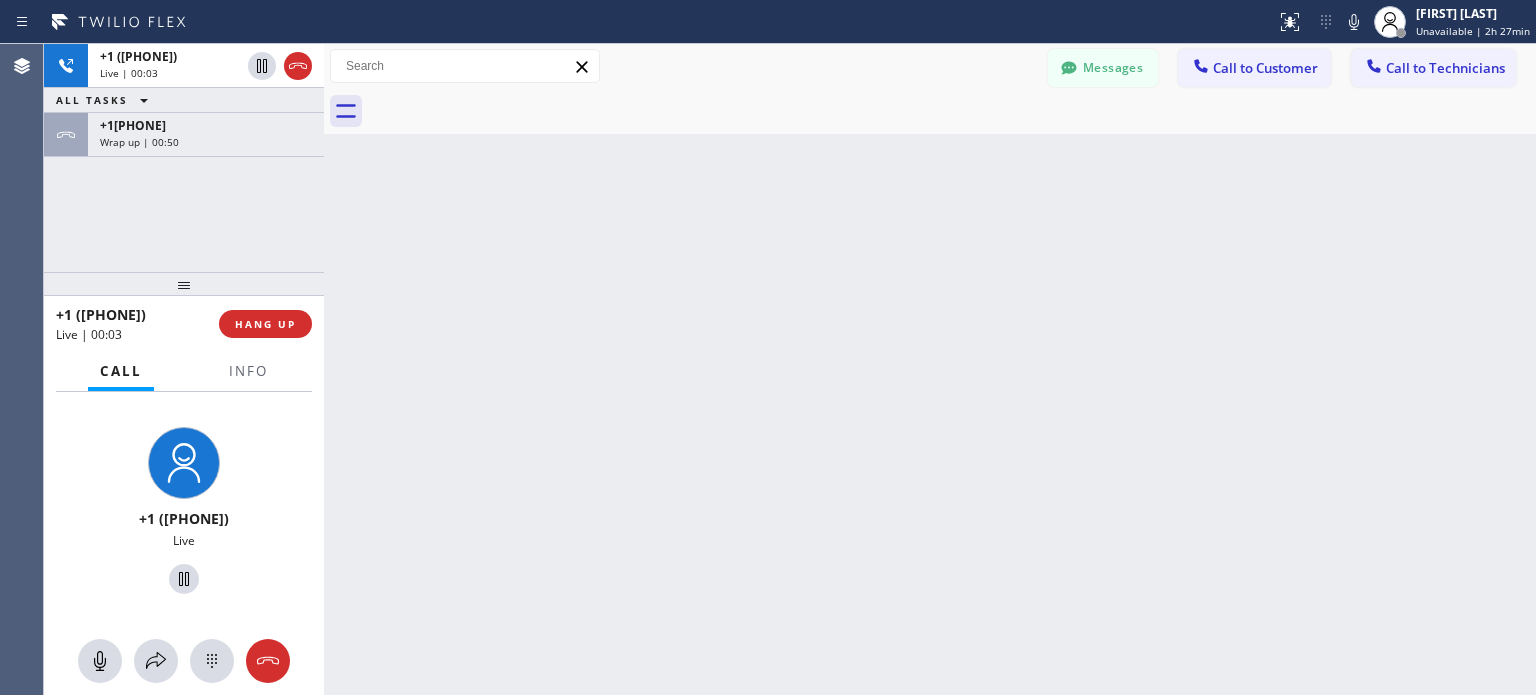 click on "+1 [PHONE] Live | [MM]:[SS] HANG UP" at bounding box center (184, 324) 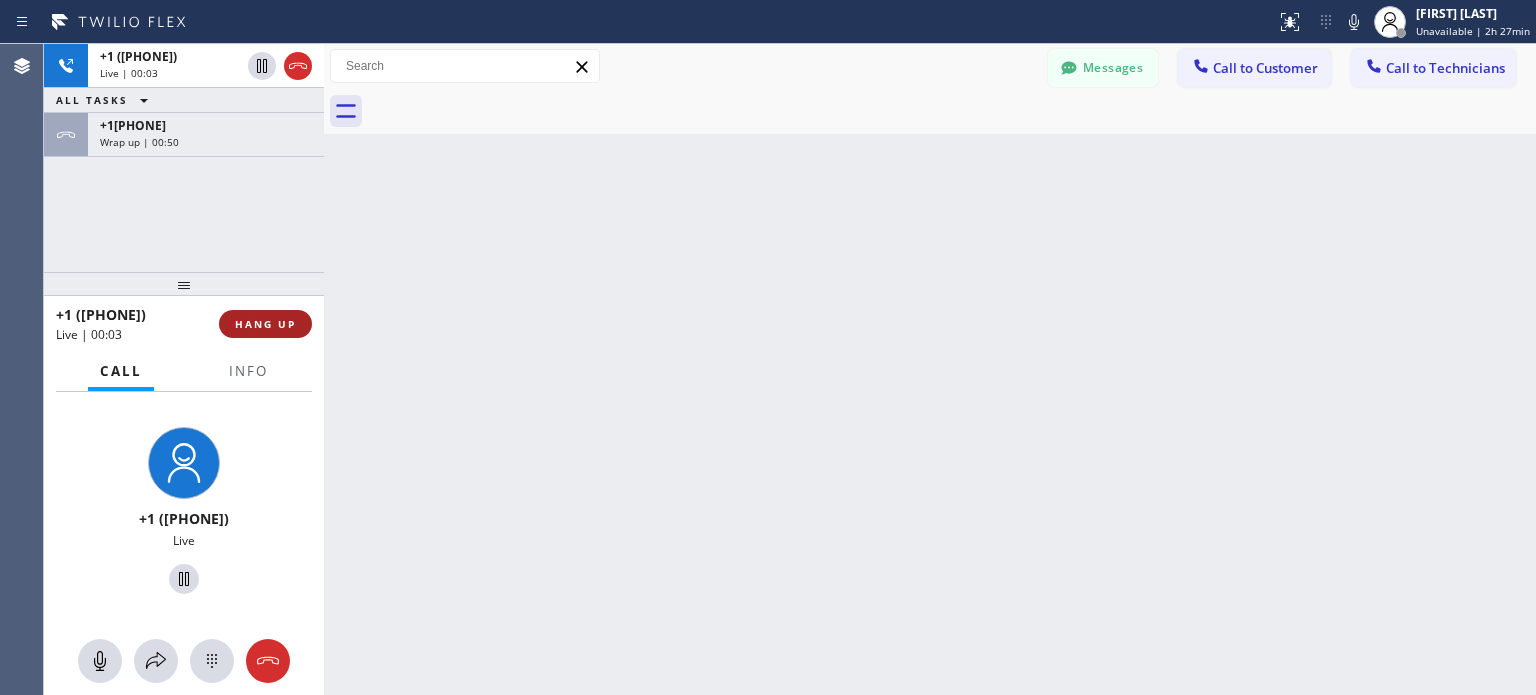 click on "HANG UP" at bounding box center (265, 324) 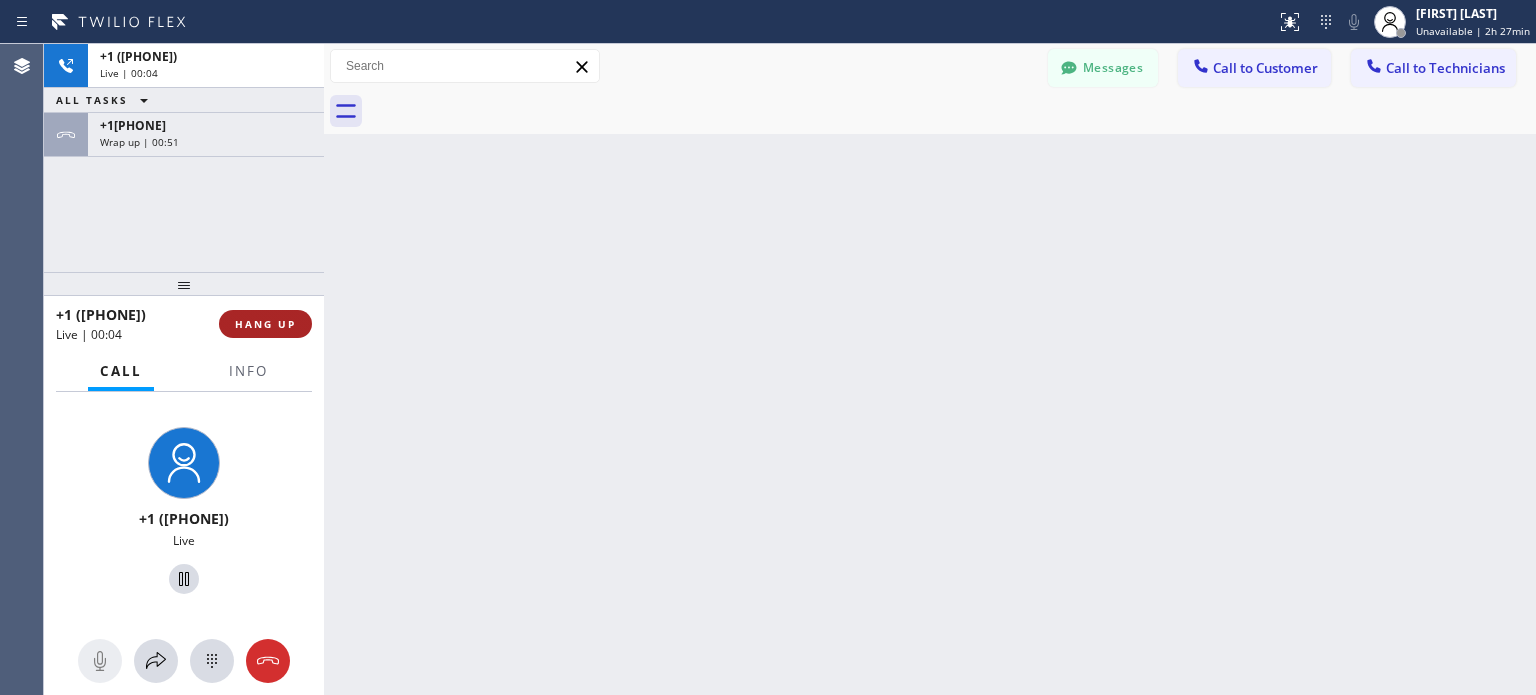 click on "HANG UP" at bounding box center [265, 324] 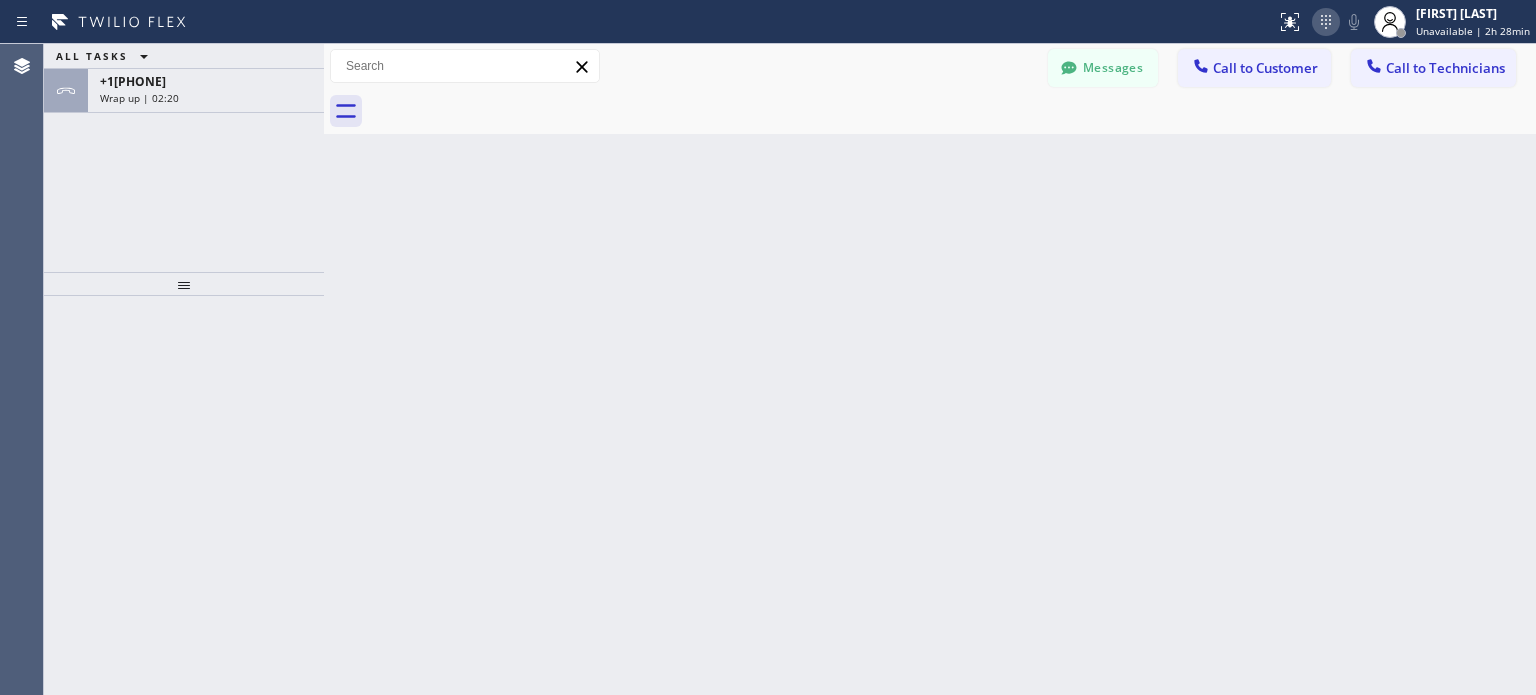 click 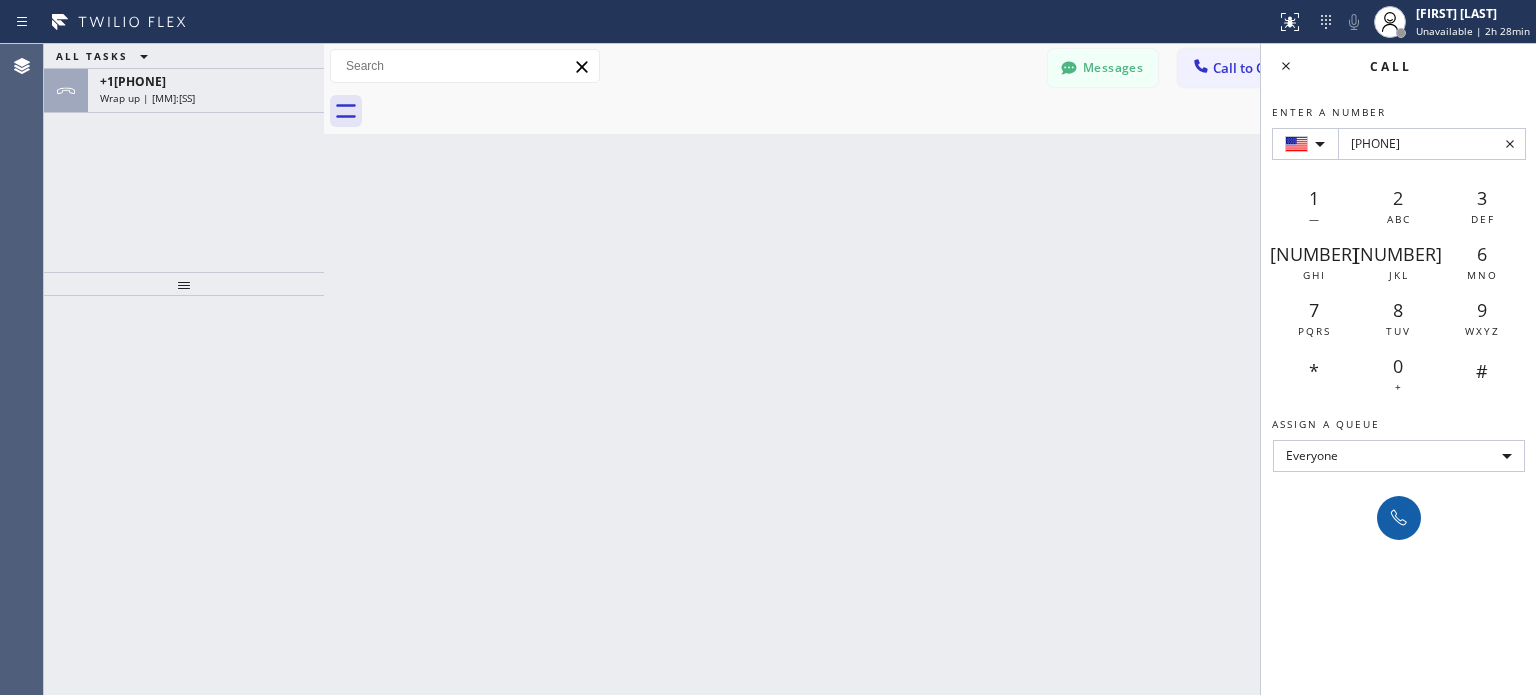 type on "[PHONE]" 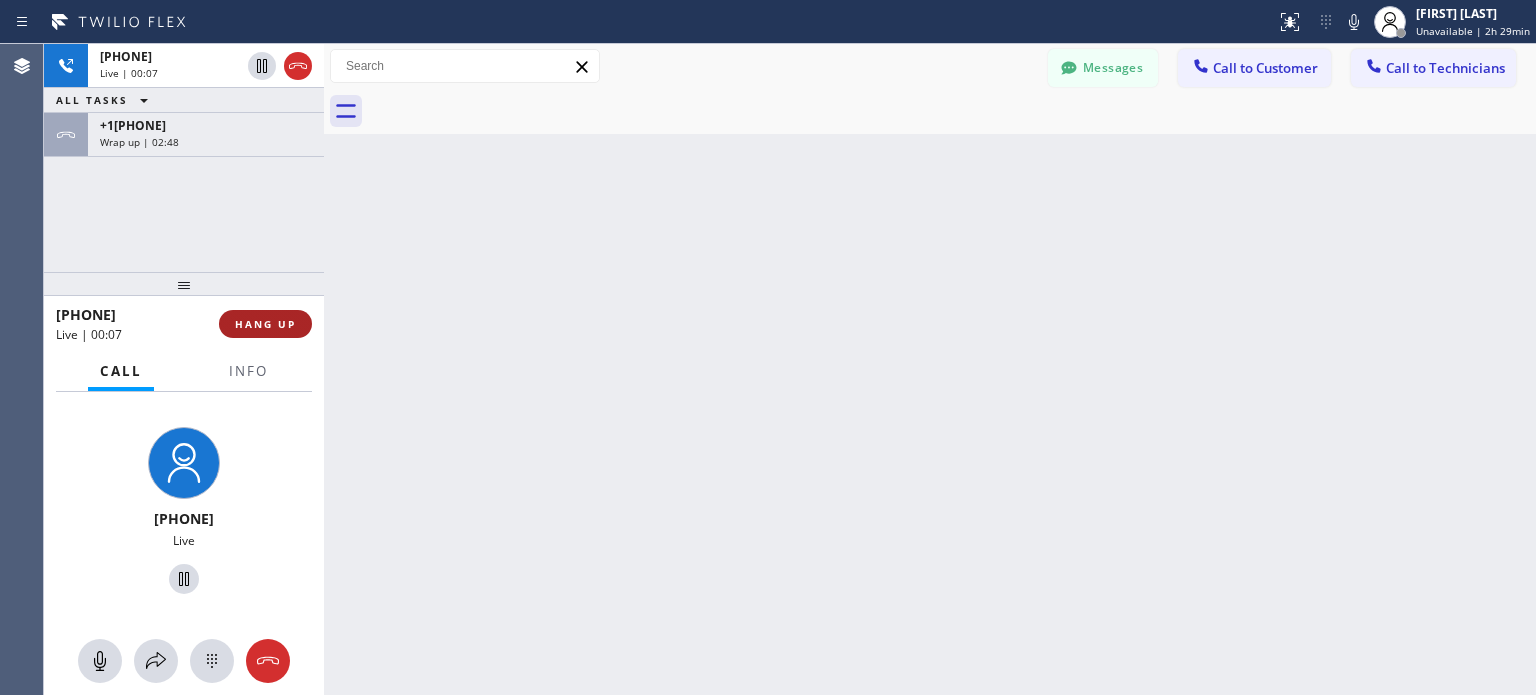 click on "HANG UP" at bounding box center (265, 324) 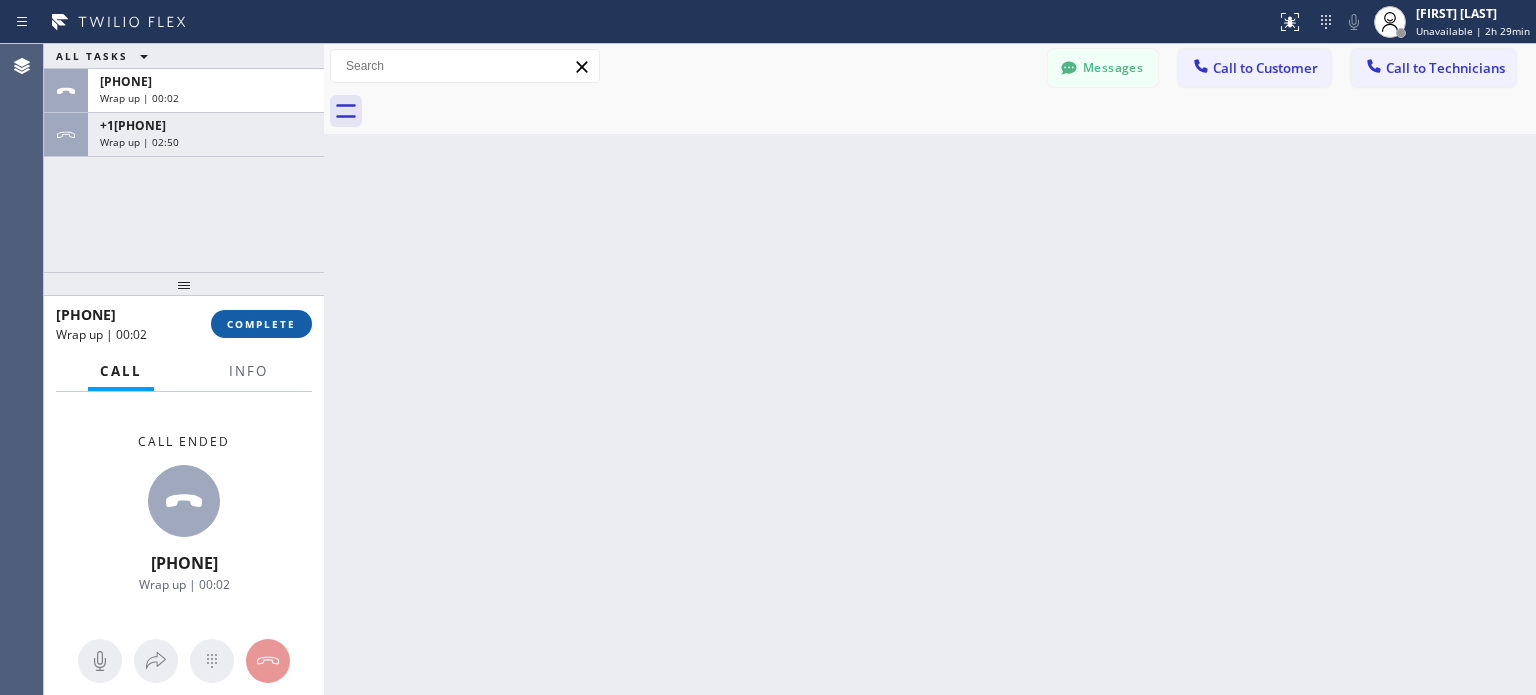 click on "COMPLETE" at bounding box center (261, 324) 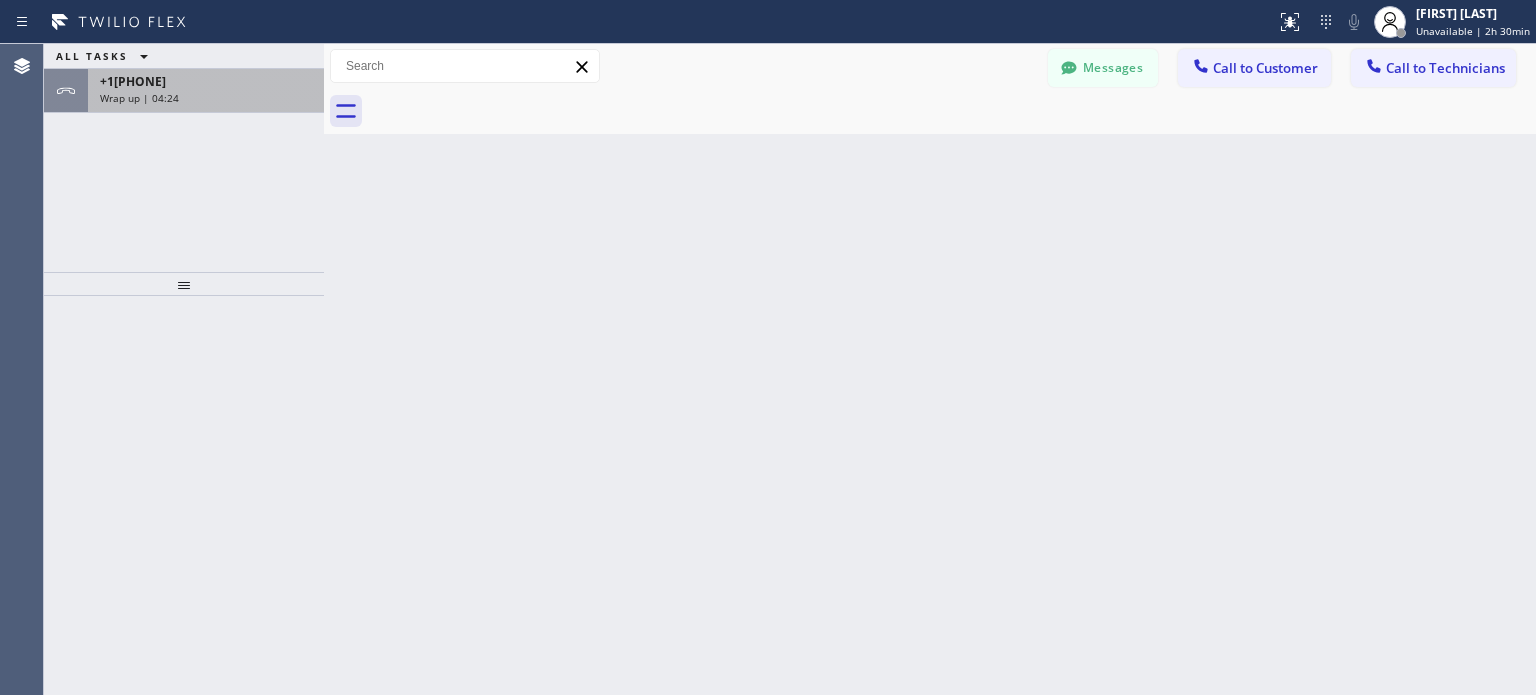 click on "Wrap up | 04:24" at bounding box center [206, 98] 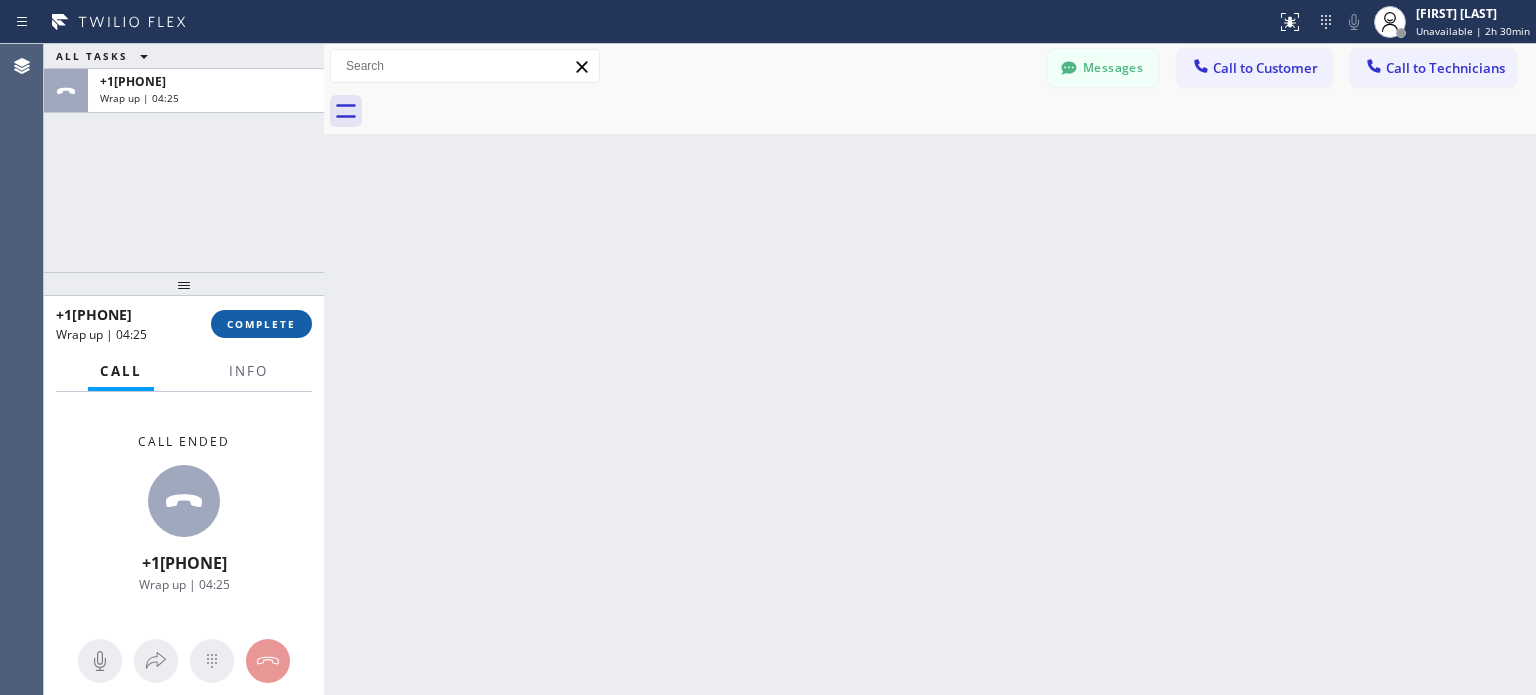 click on "COMPLETE" at bounding box center [261, 324] 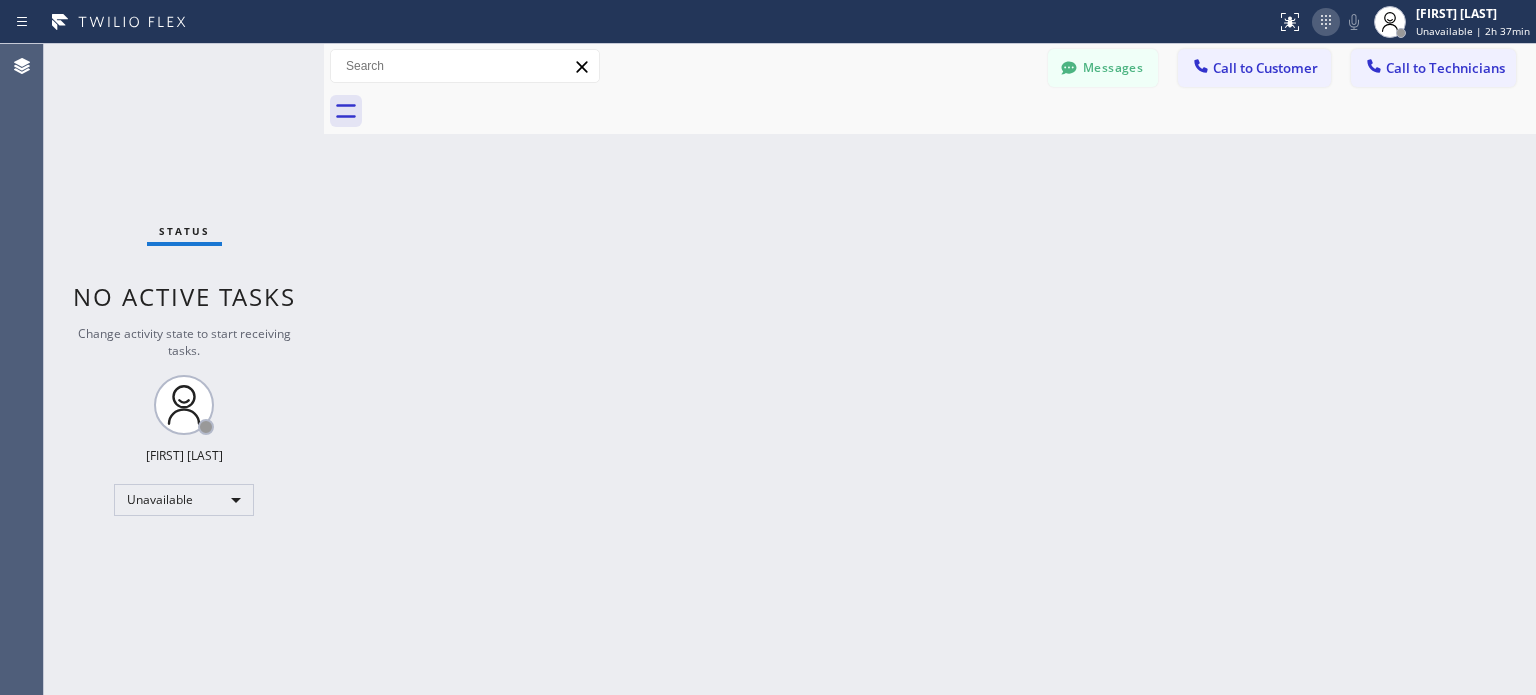 click 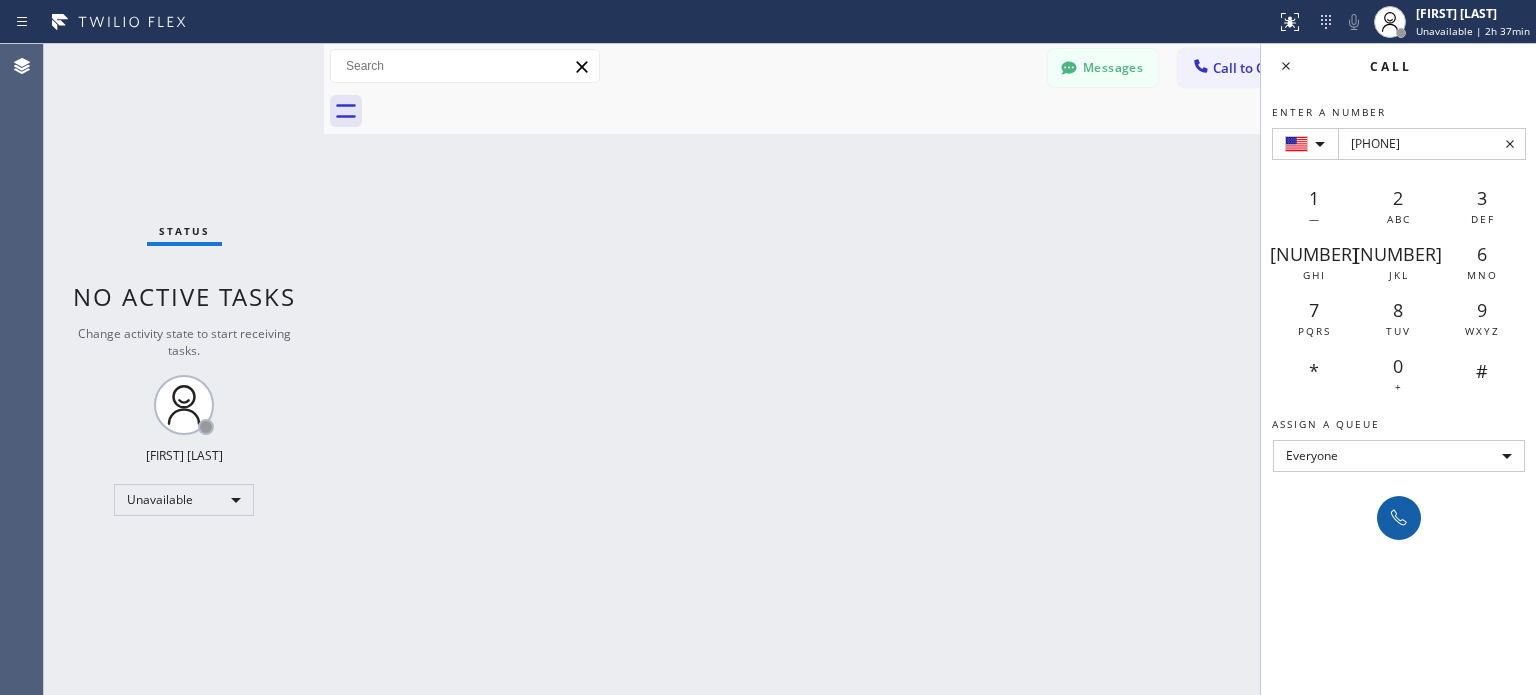 type on "[PHONE]" 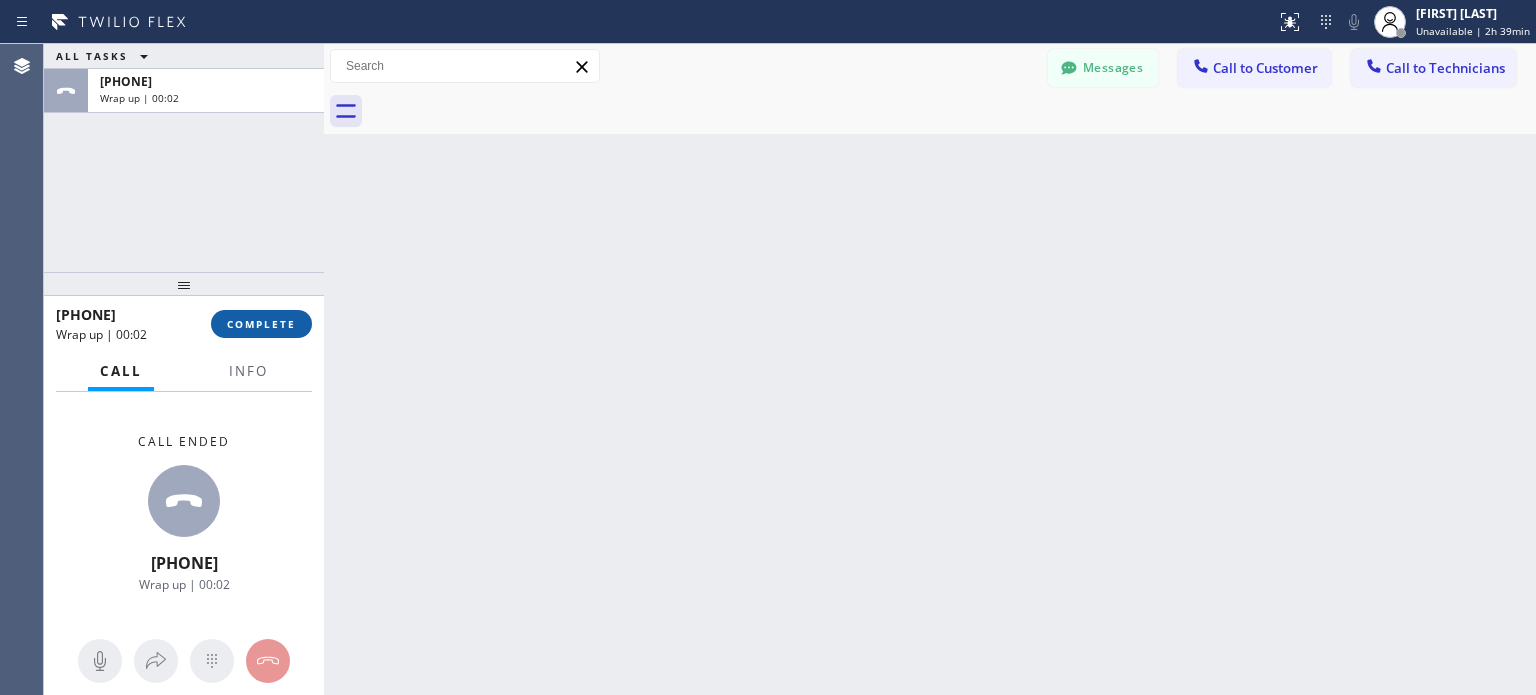 click on "COMPLETE" at bounding box center [261, 324] 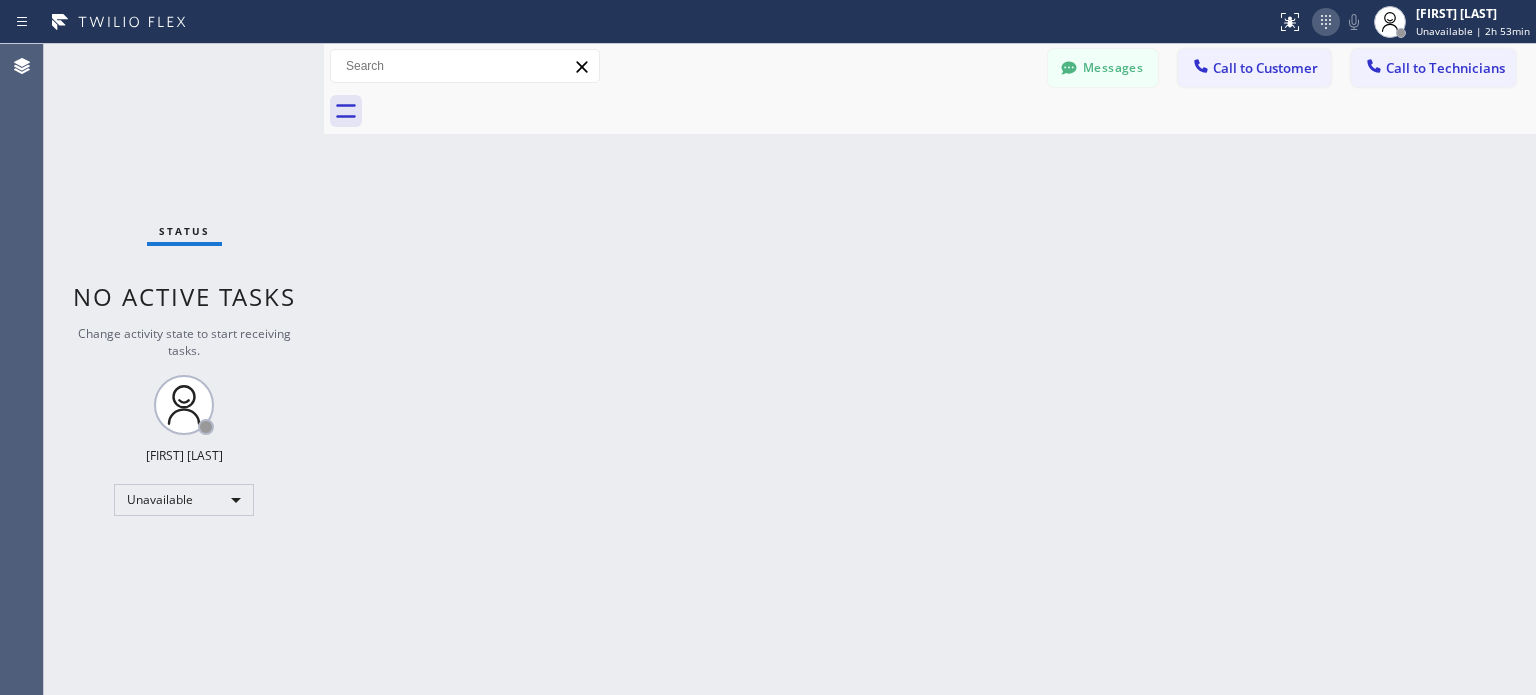 click 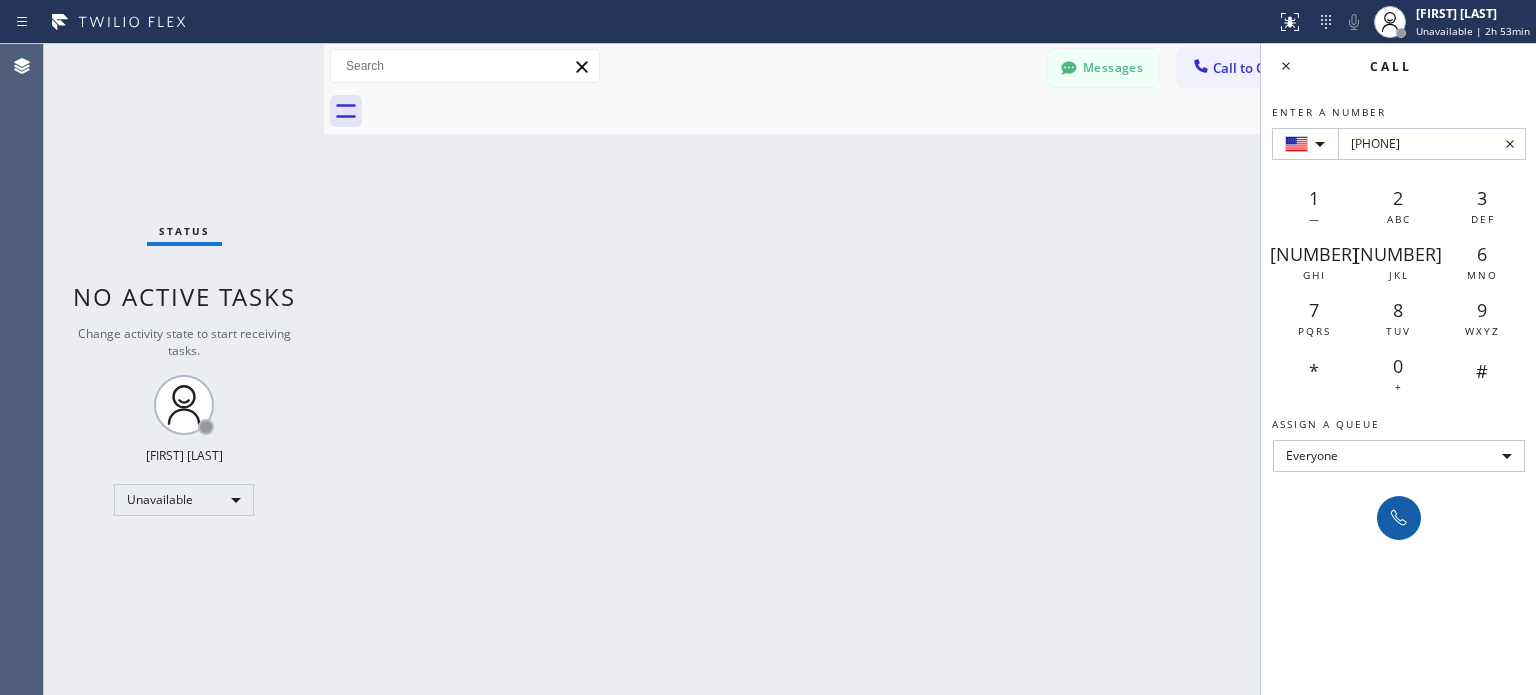 type on "[PHONE]" 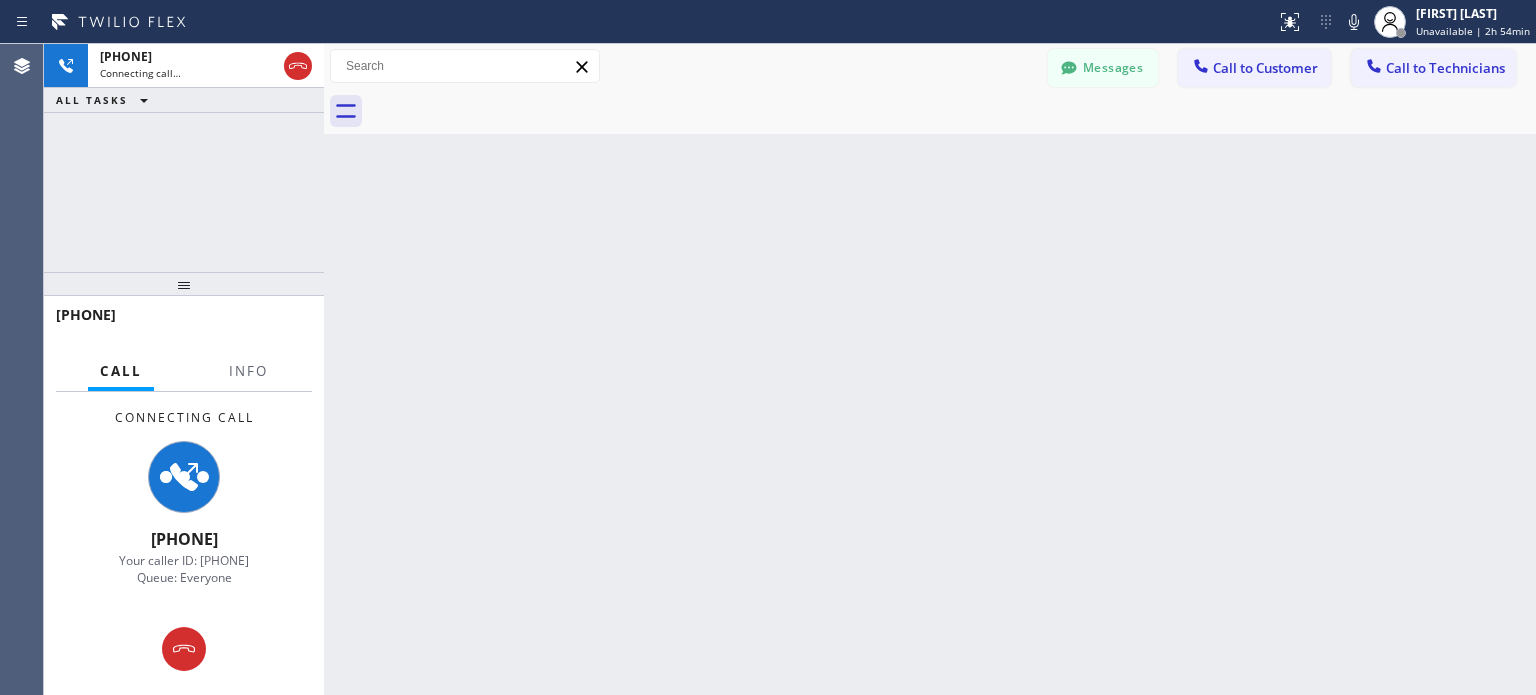 click 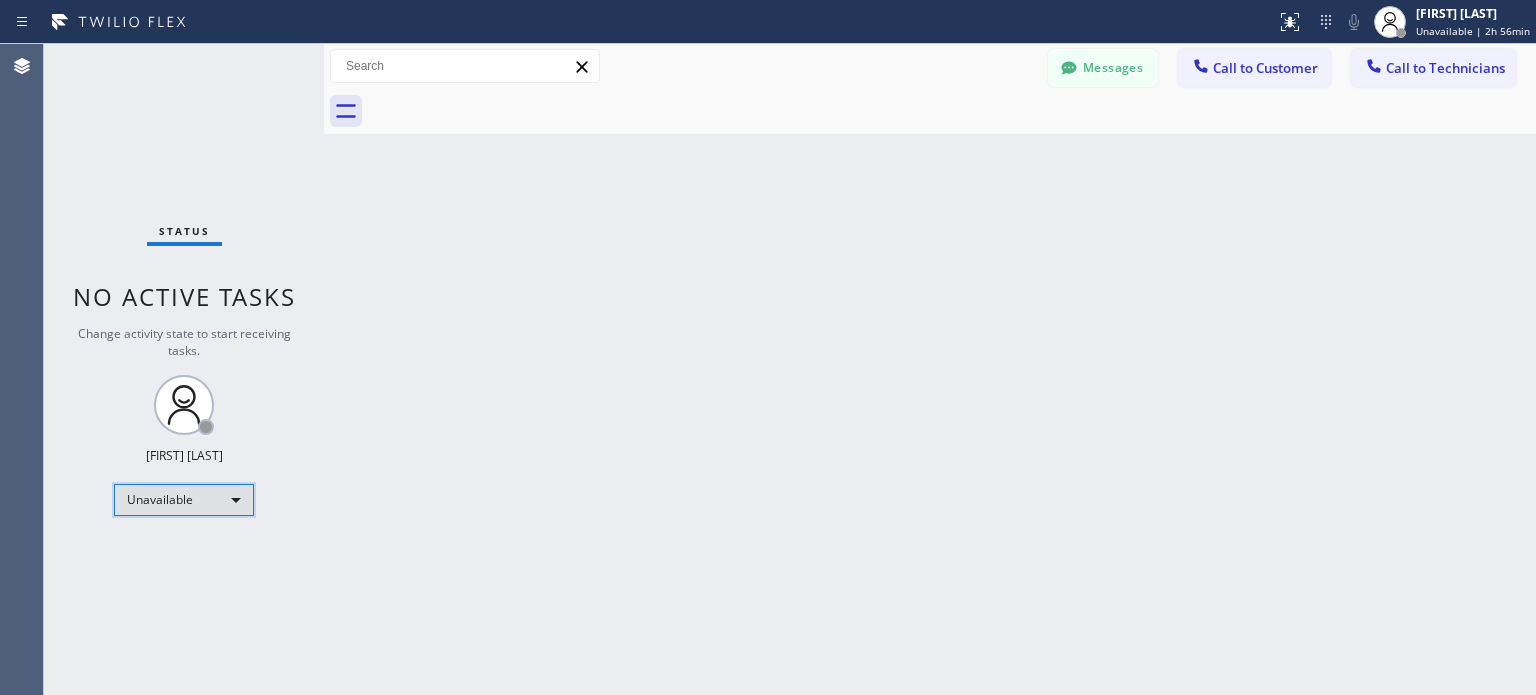click on "Unavailable" at bounding box center (184, 500) 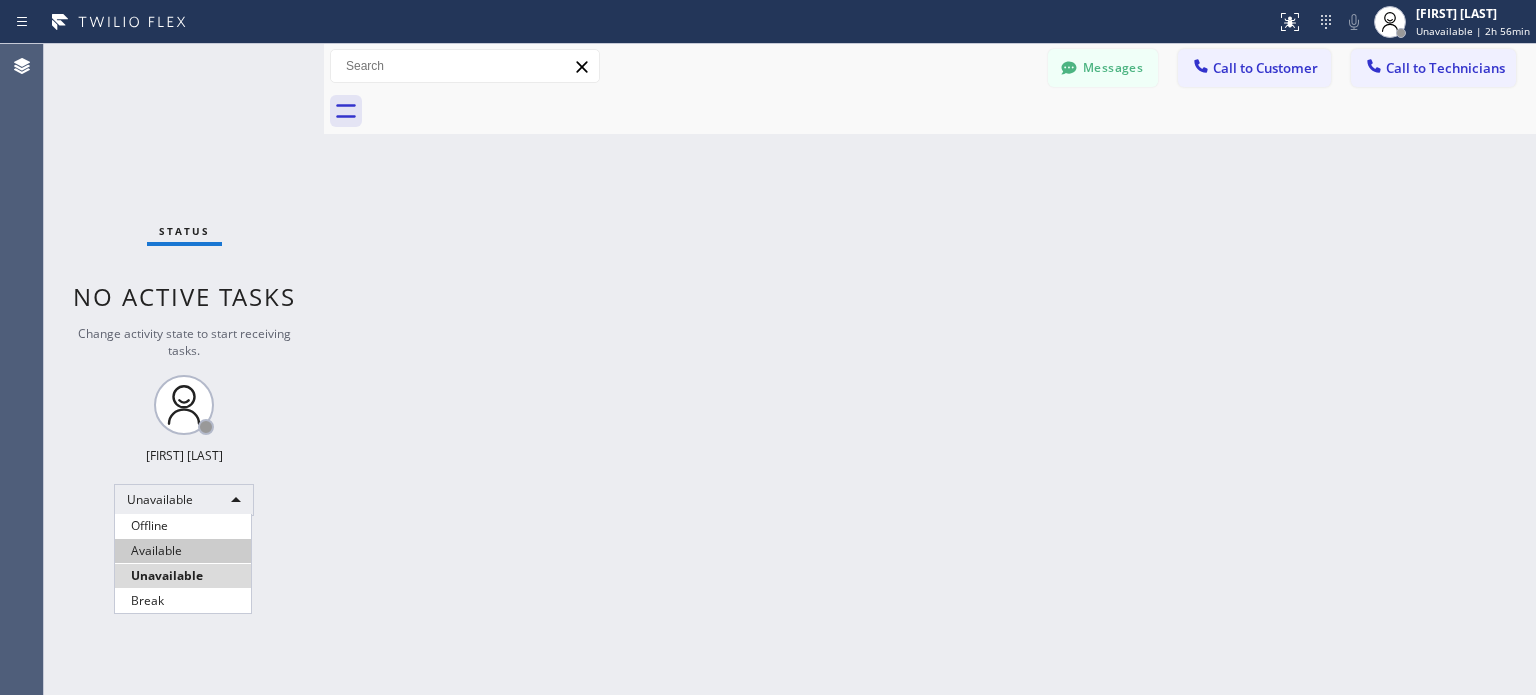 click on "Available" at bounding box center [183, 551] 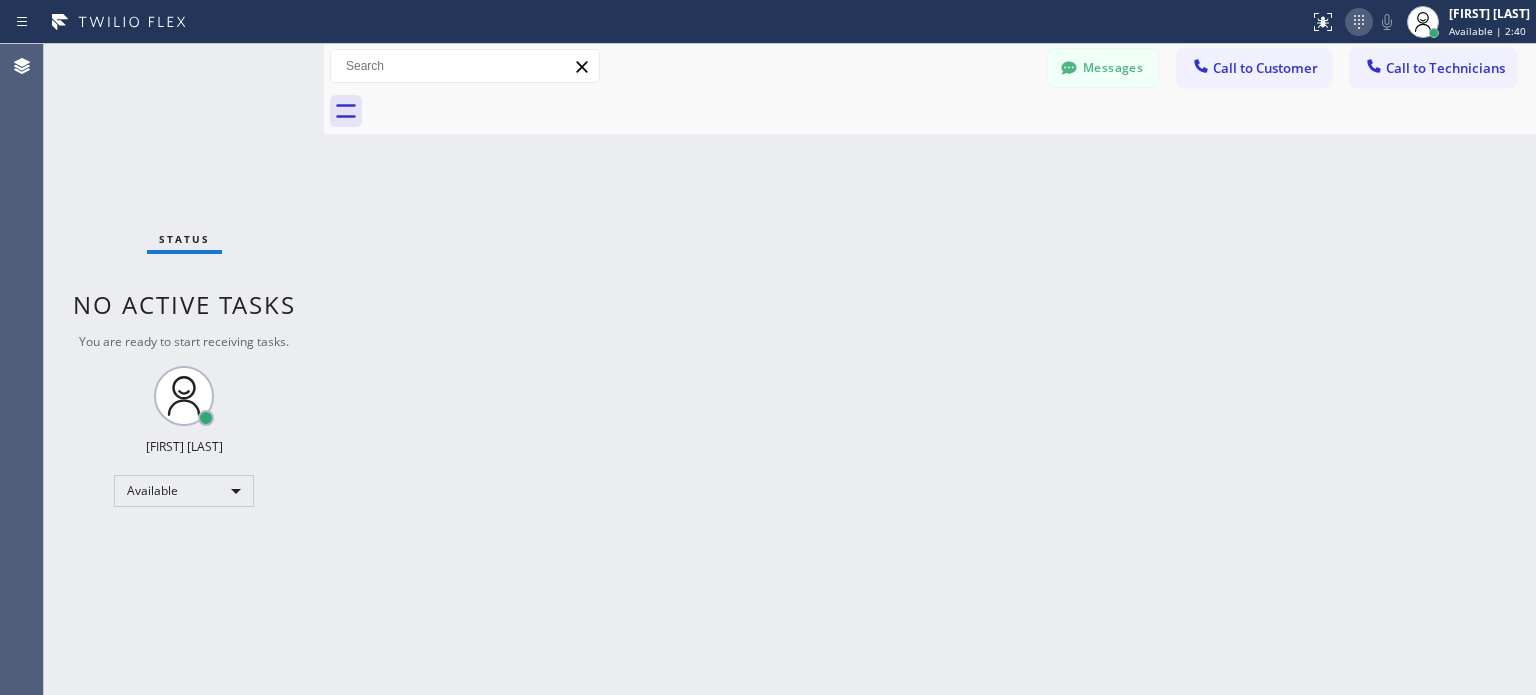 click 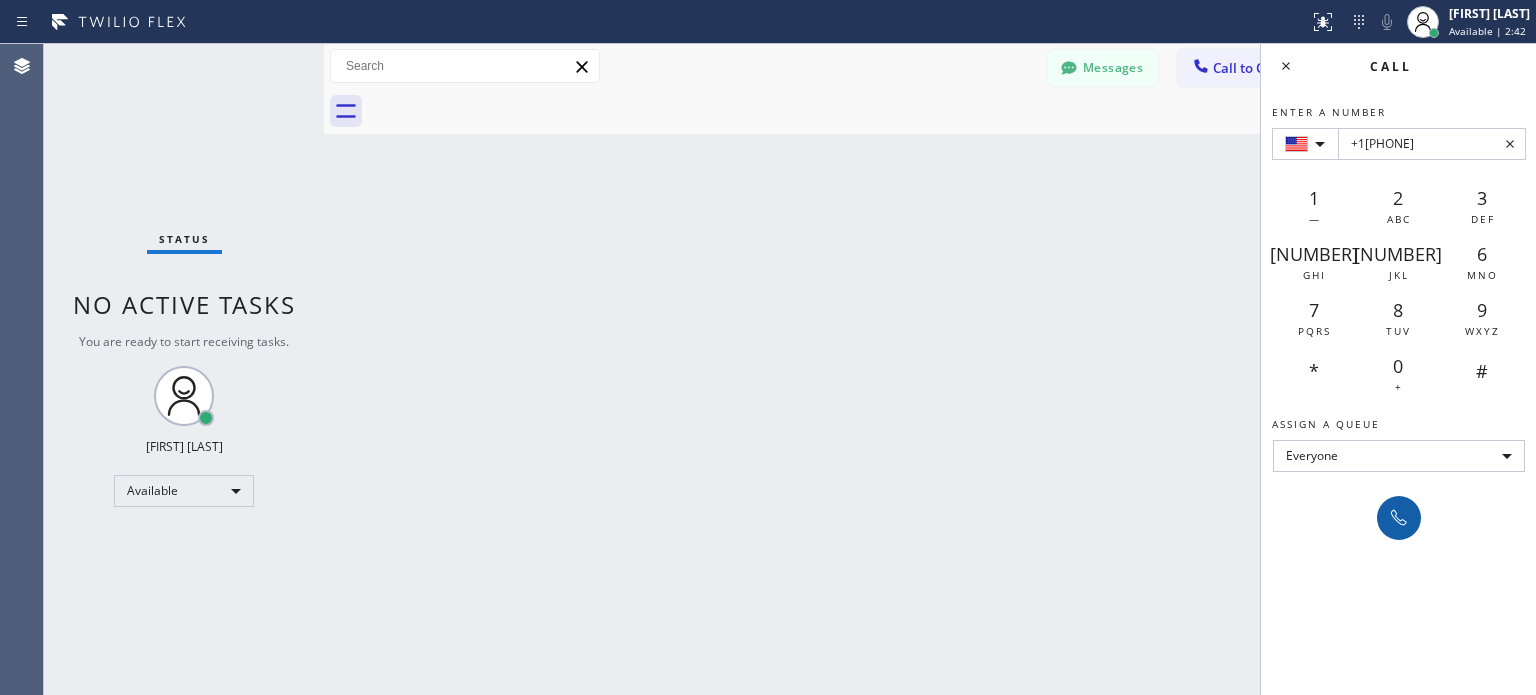 type on "+1[PHONE]" 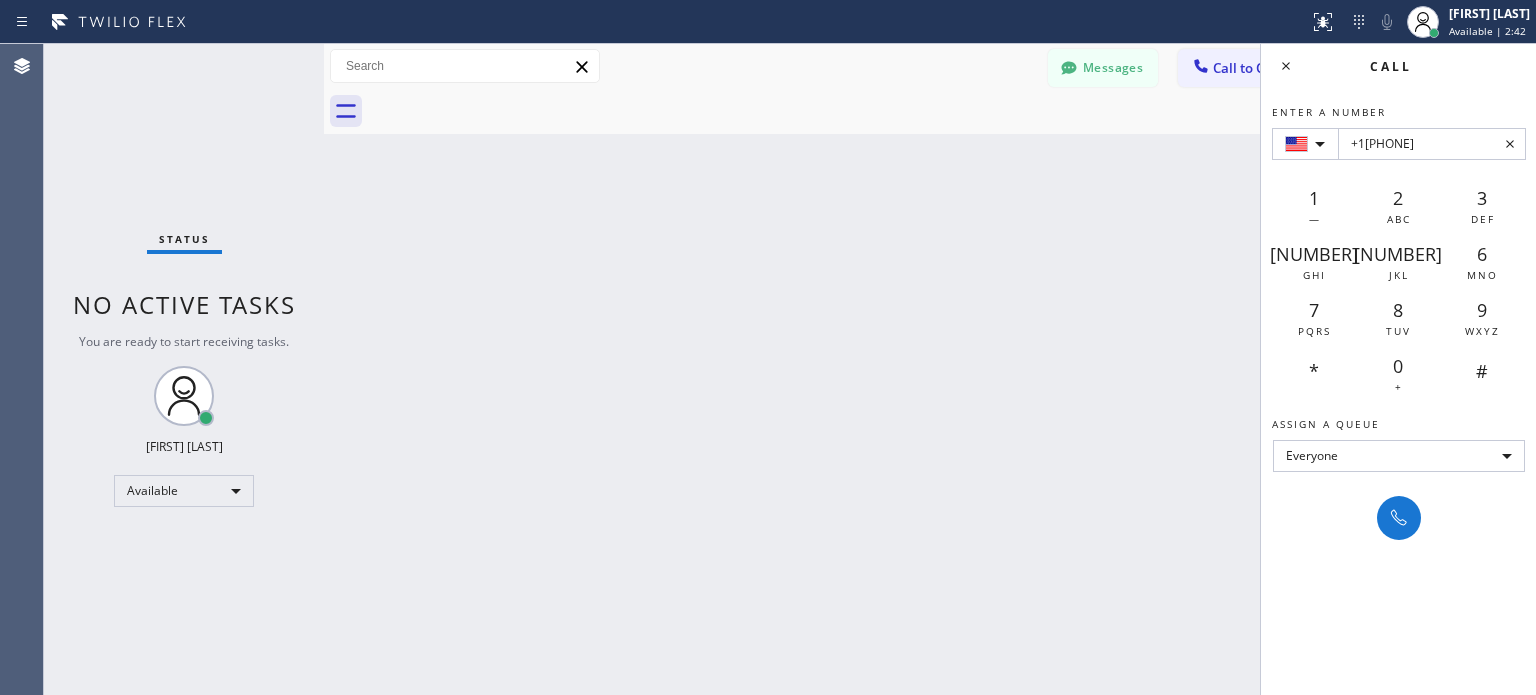 click 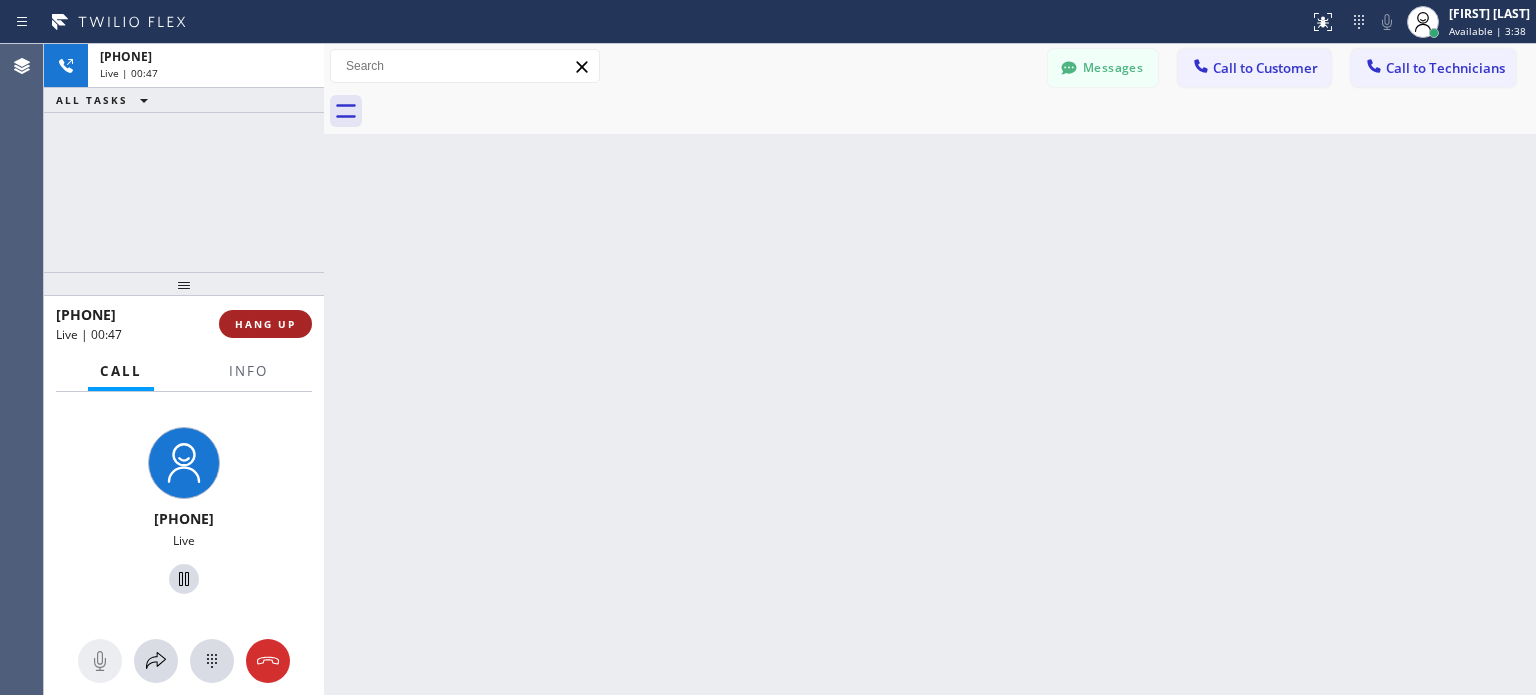 click on "HANG UP" at bounding box center [265, 324] 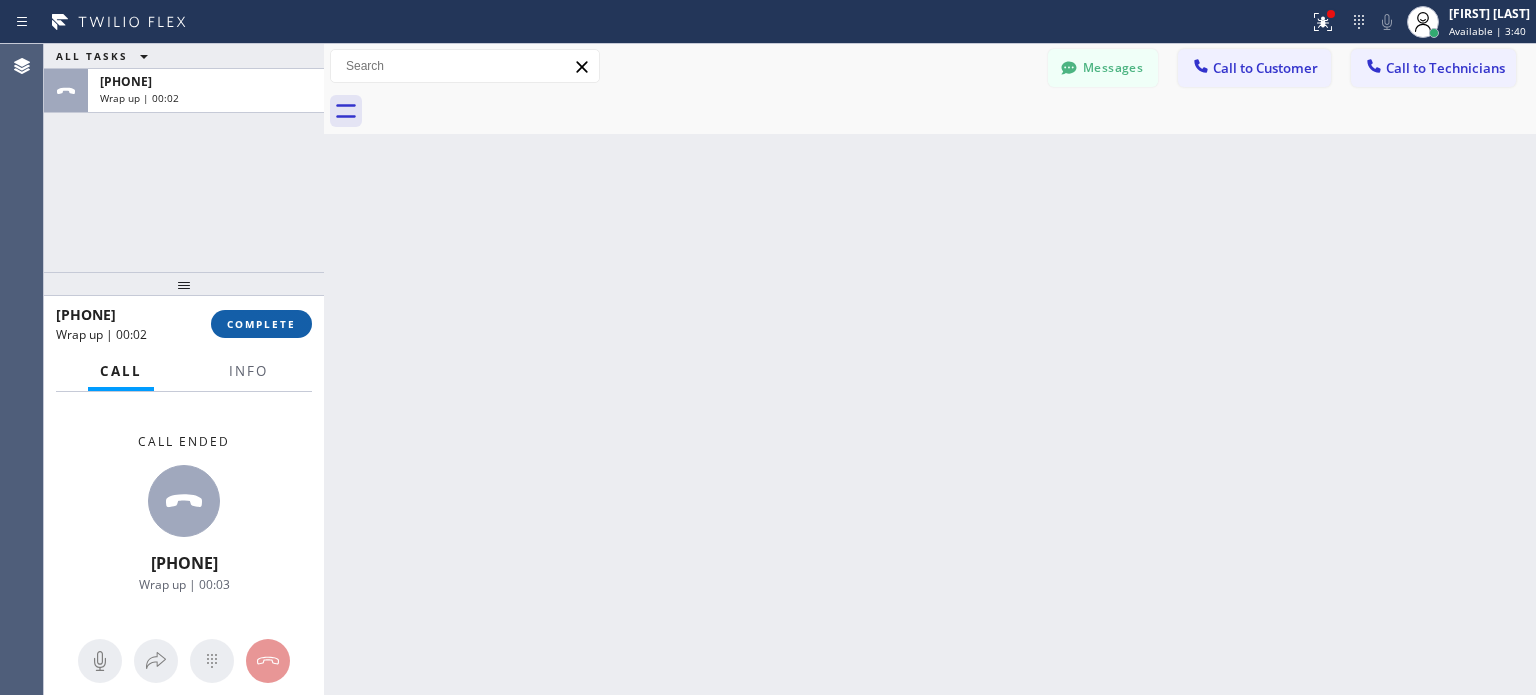 click on "COMPLETE" at bounding box center [261, 324] 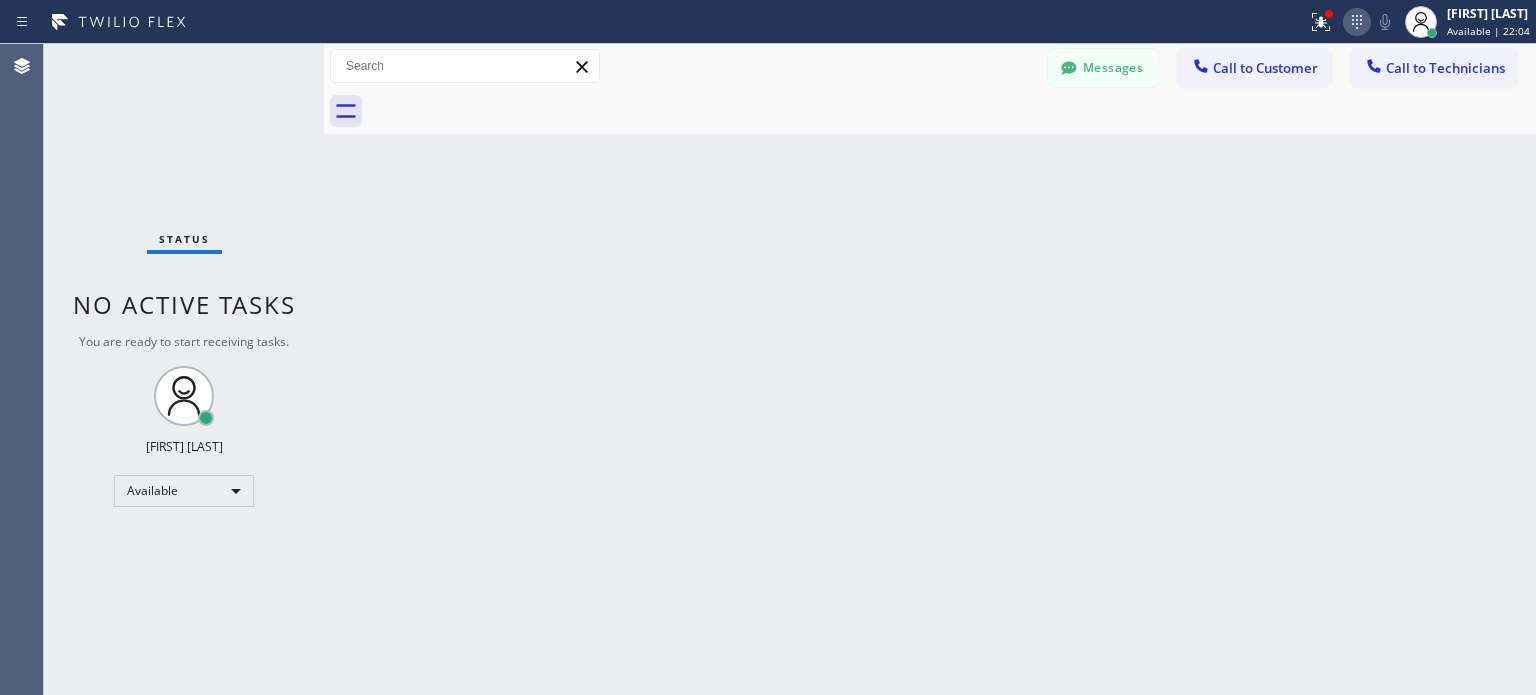 click 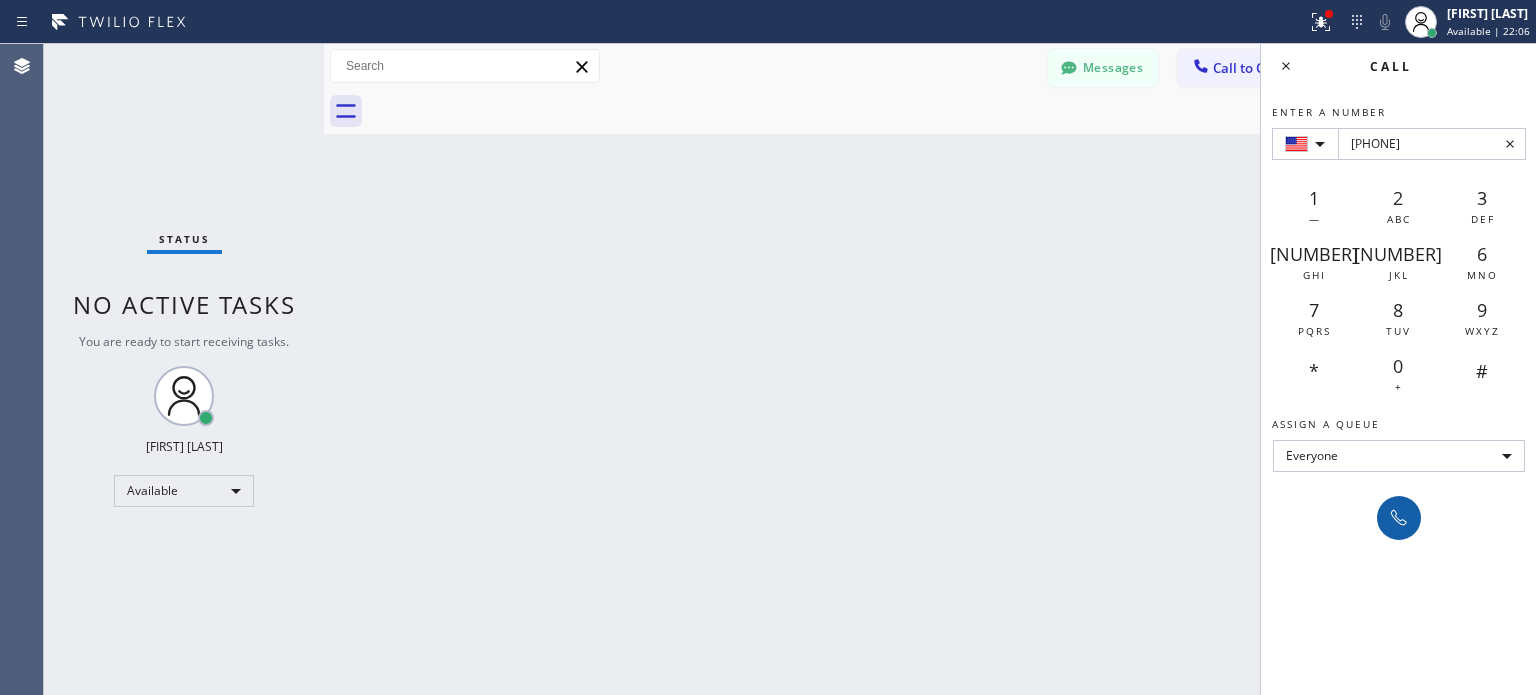 type on "[PHONE]" 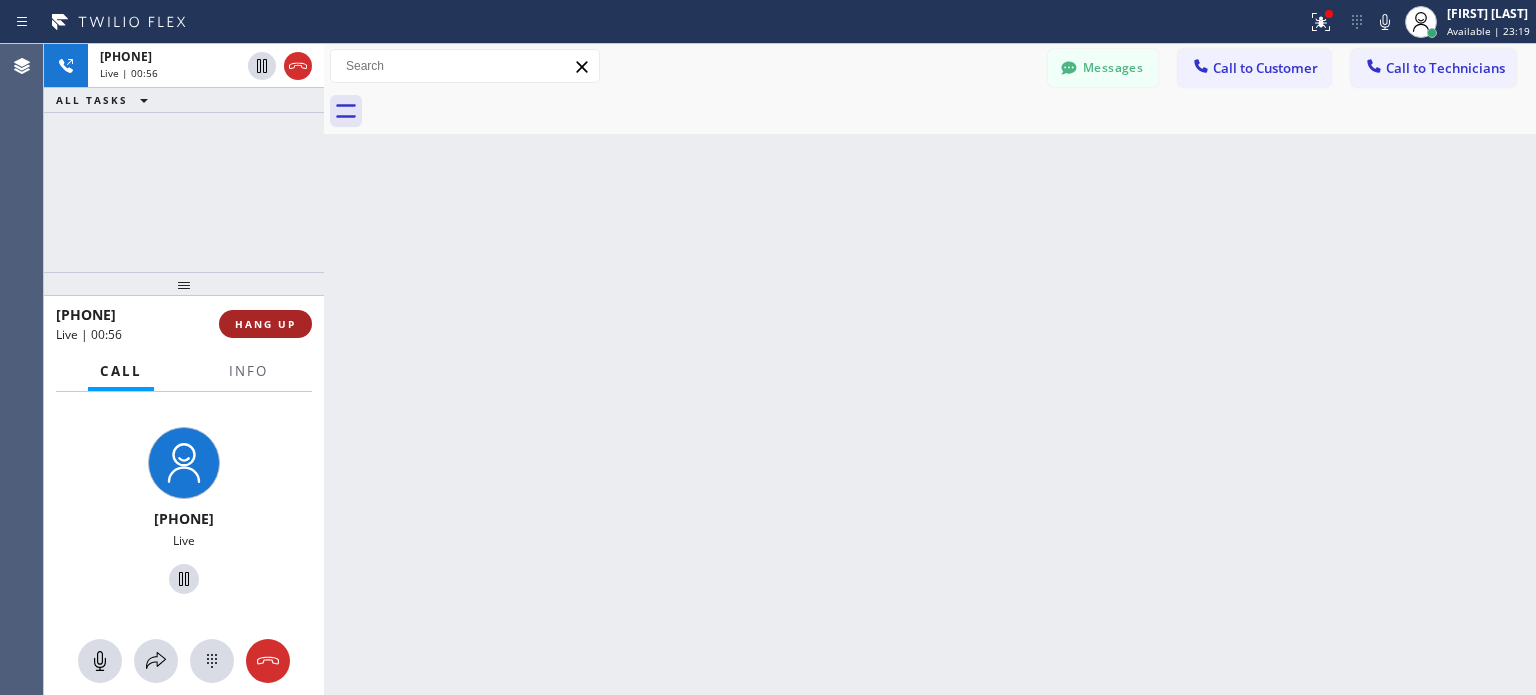 click on "HANG UP" at bounding box center (265, 324) 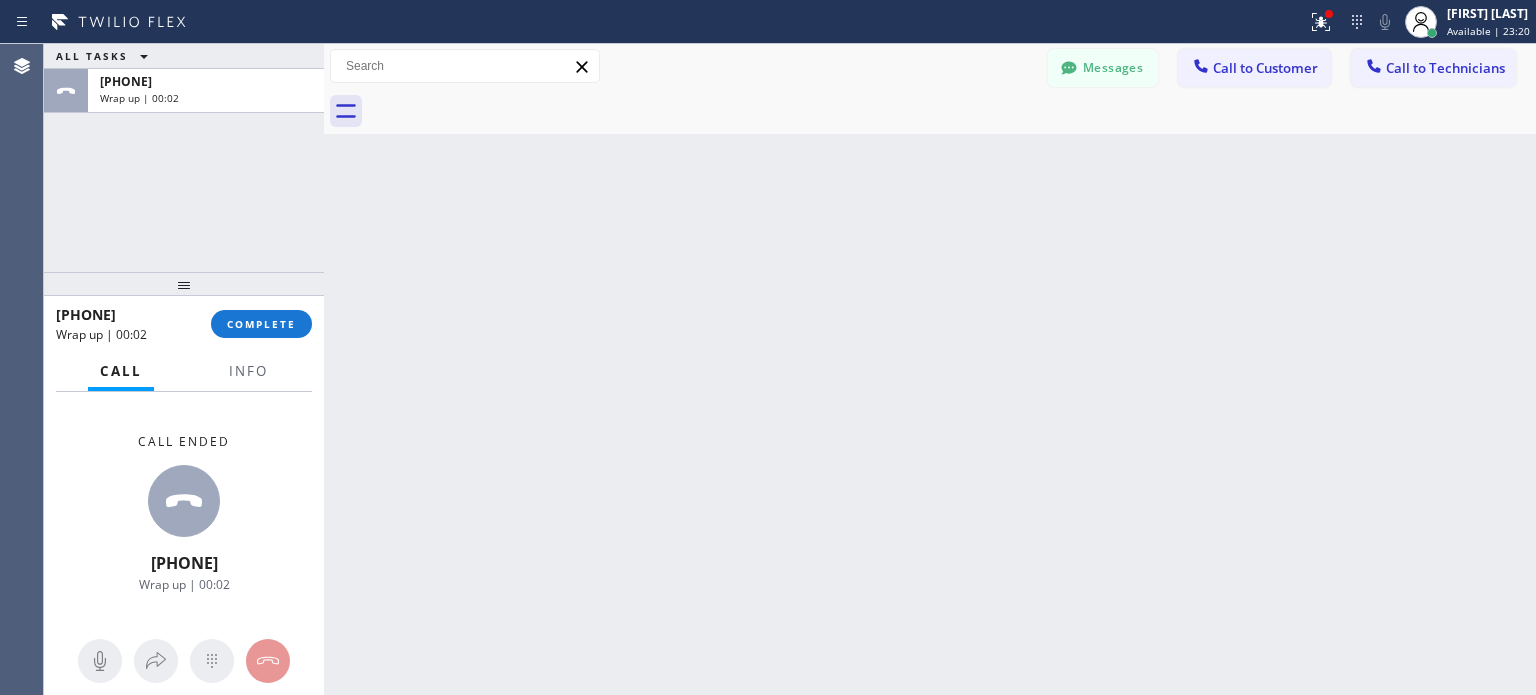 drag, startPoint x: 276, startPoint y: 324, endPoint x: 291, endPoint y: 12, distance: 312.36038 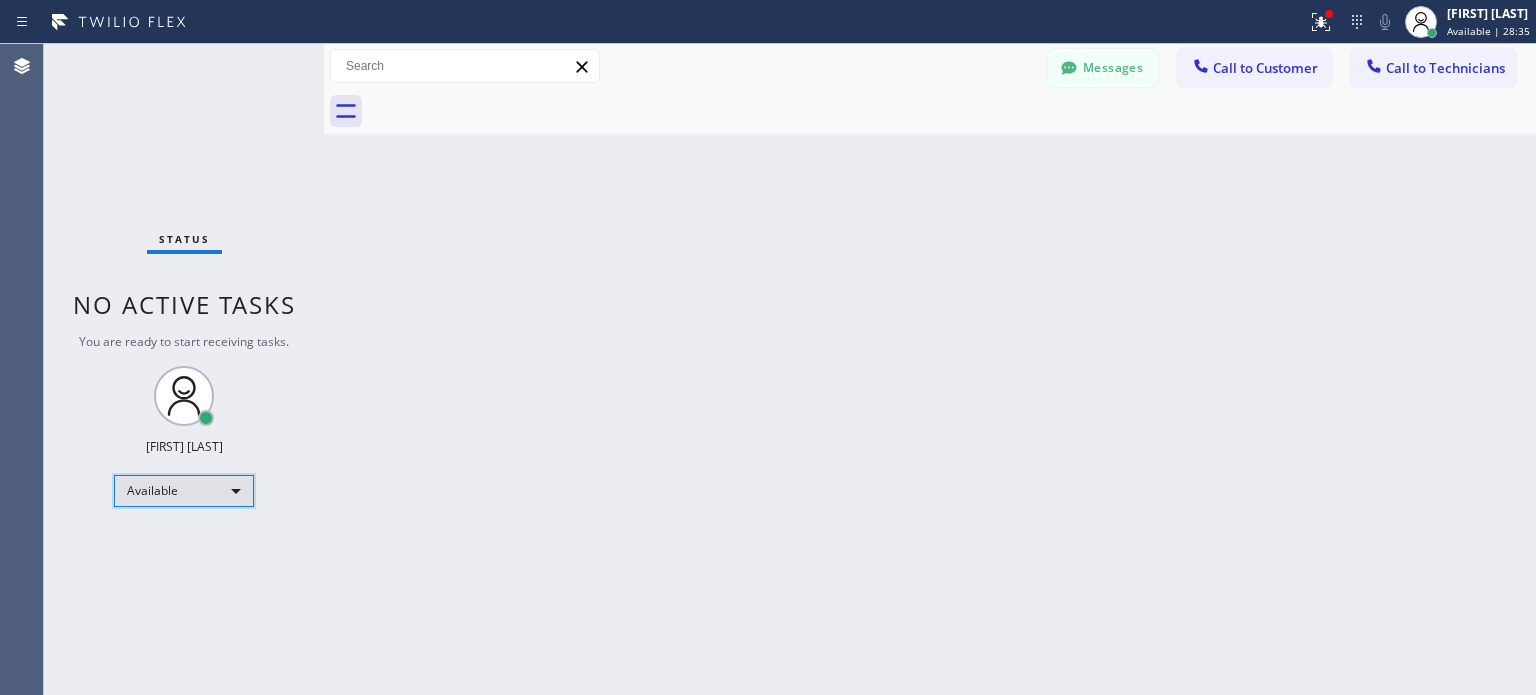 click on "Available" at bounding box center [184, 491] 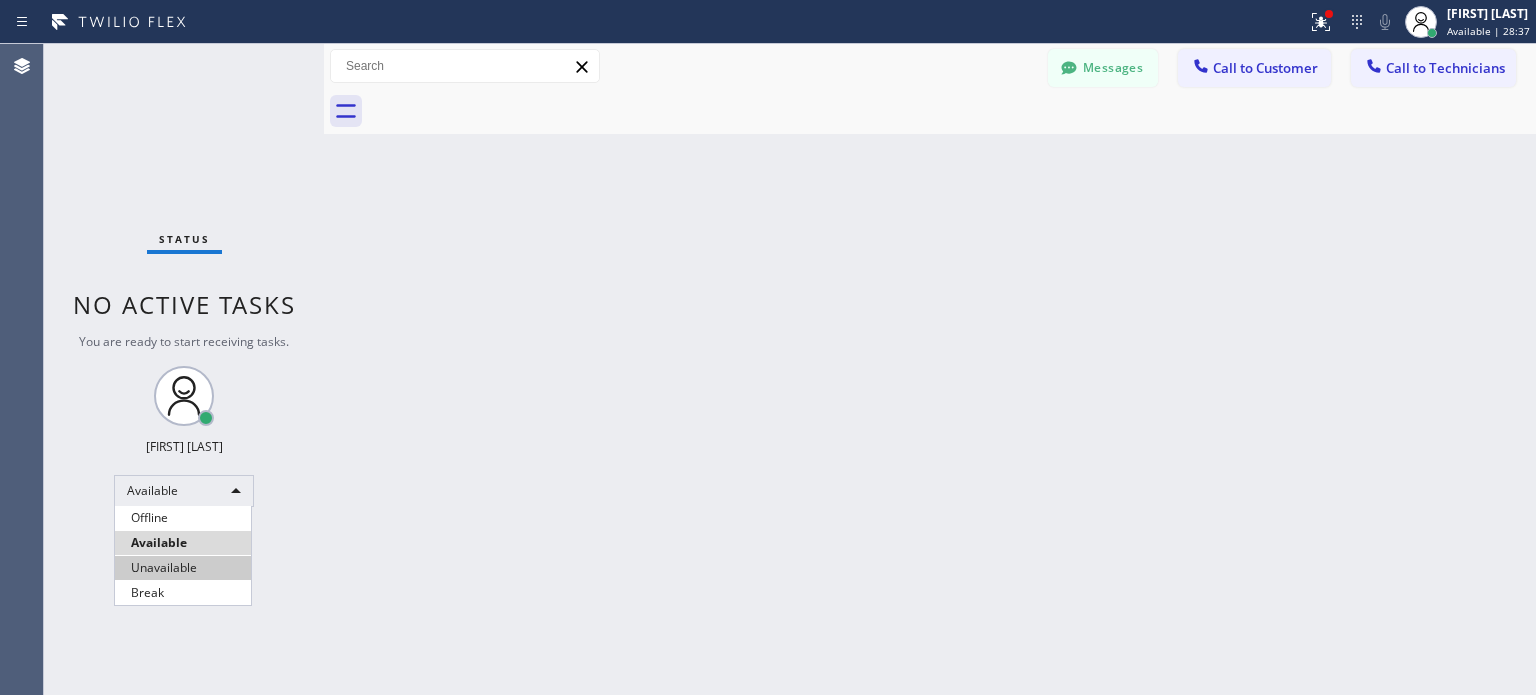 click on "Unavailable" at bounding box center [183, 568] 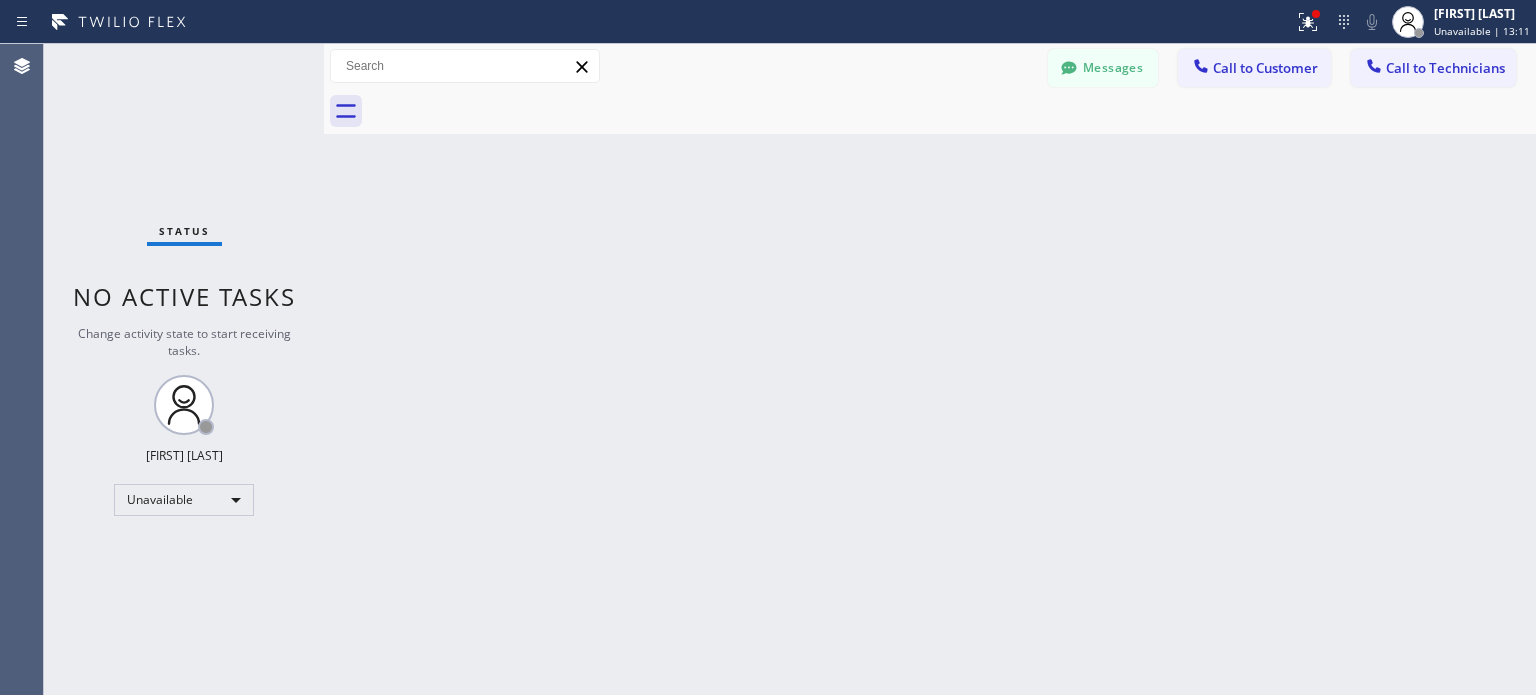 click on "Status report Issues detected These issues could affect your workflow. Please contact your support team. View issues Download report Clear issues [LAST] [LAST] Unavailable | [HH]:[MM] Set your status Offline Available Unavailable Break Log out" at bounding box center (1411, 22) 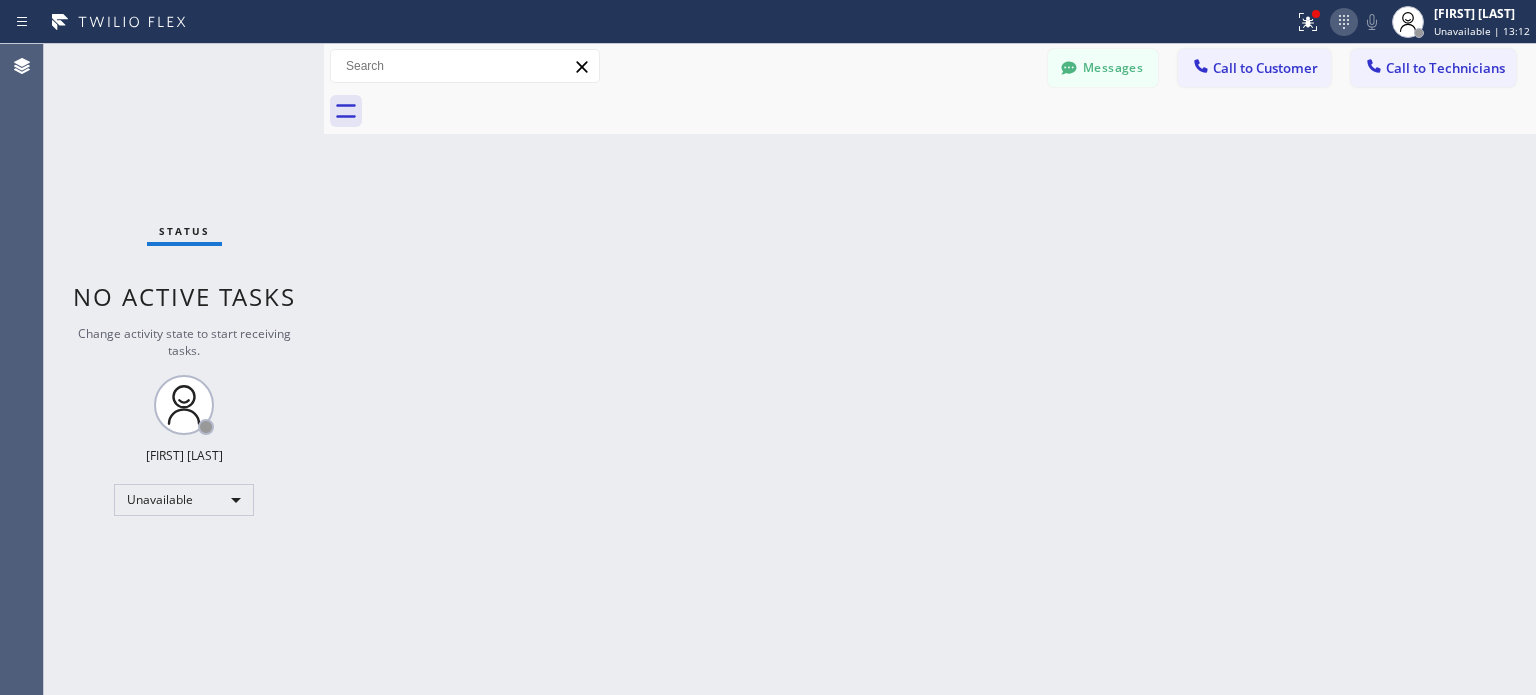 click 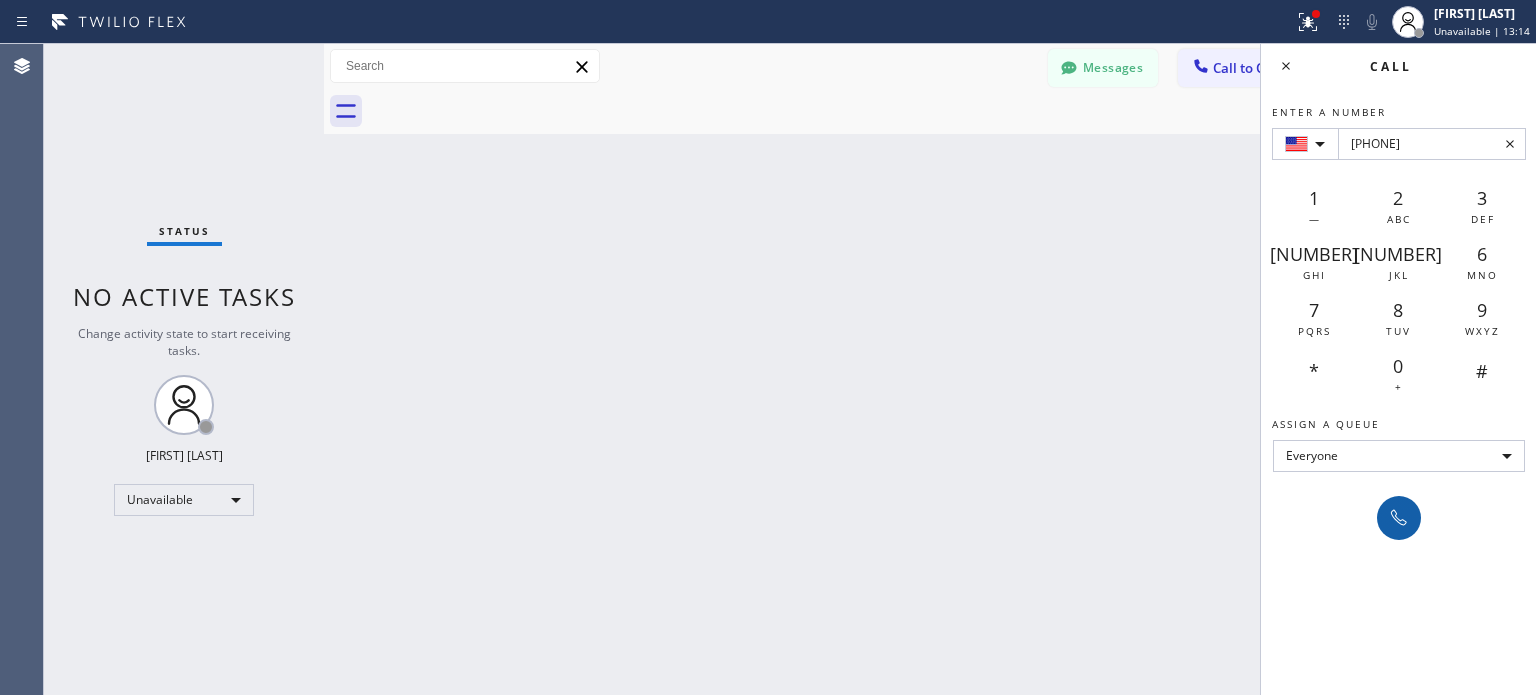 type on "[PHONE]" 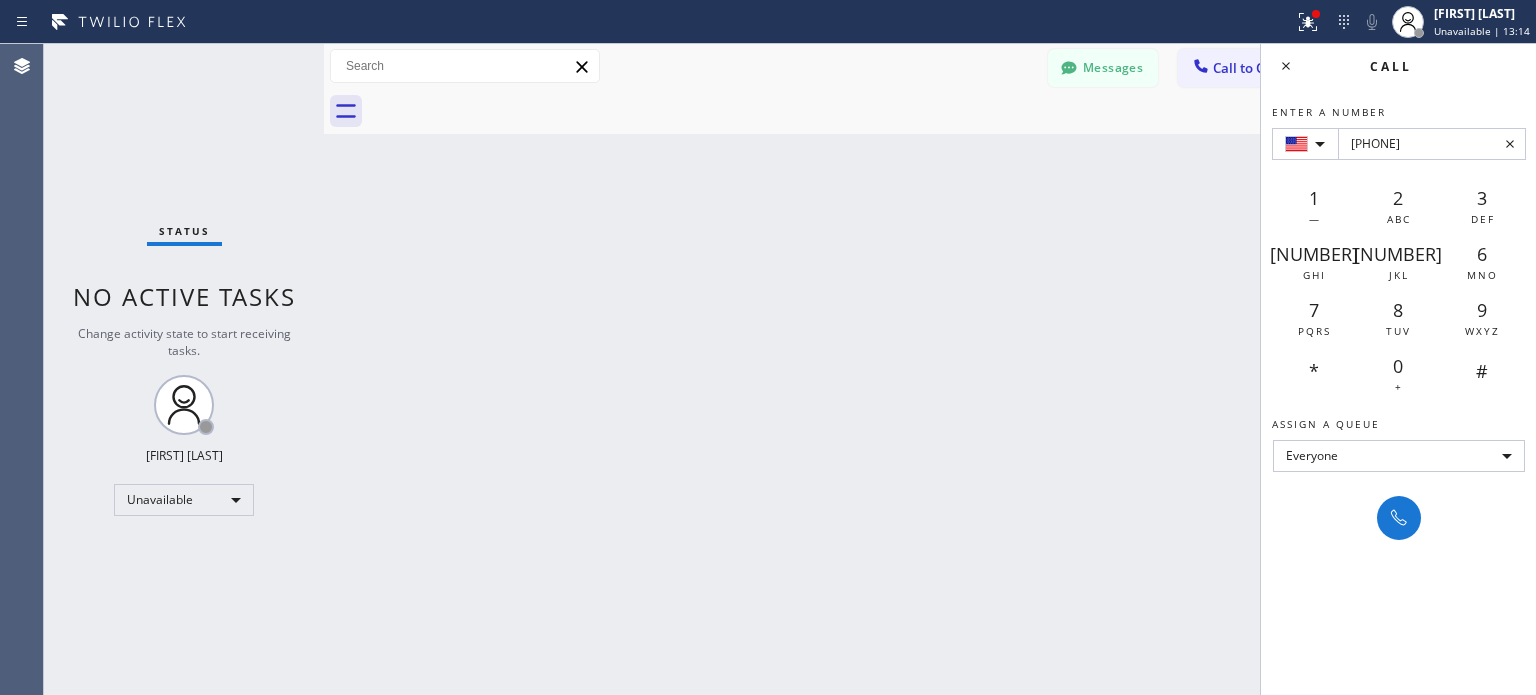 drag, startPoint x: 1391, startPoint y: 523, endPoint x: 1250, endPoint y: 363, distance: 213.26276 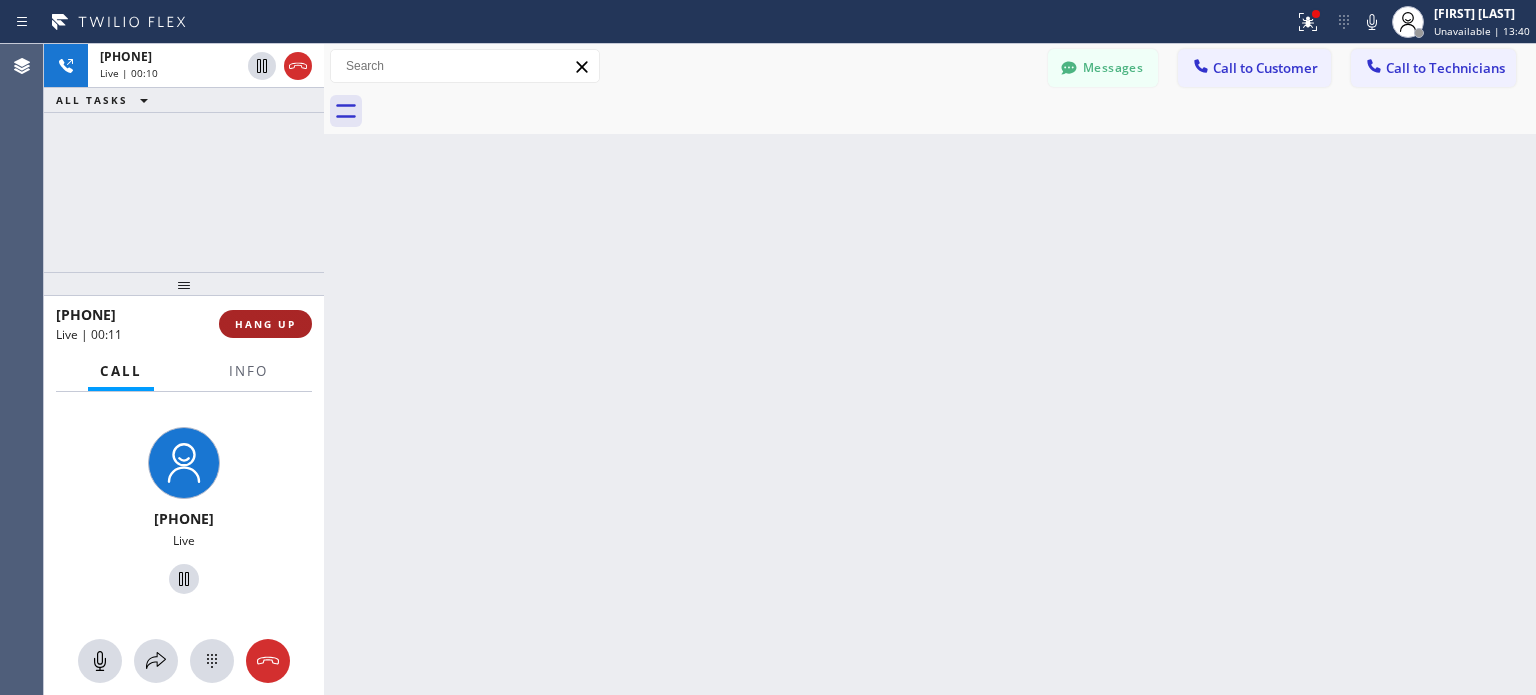 click on "HANG UP" at bounding box center (265, 324) 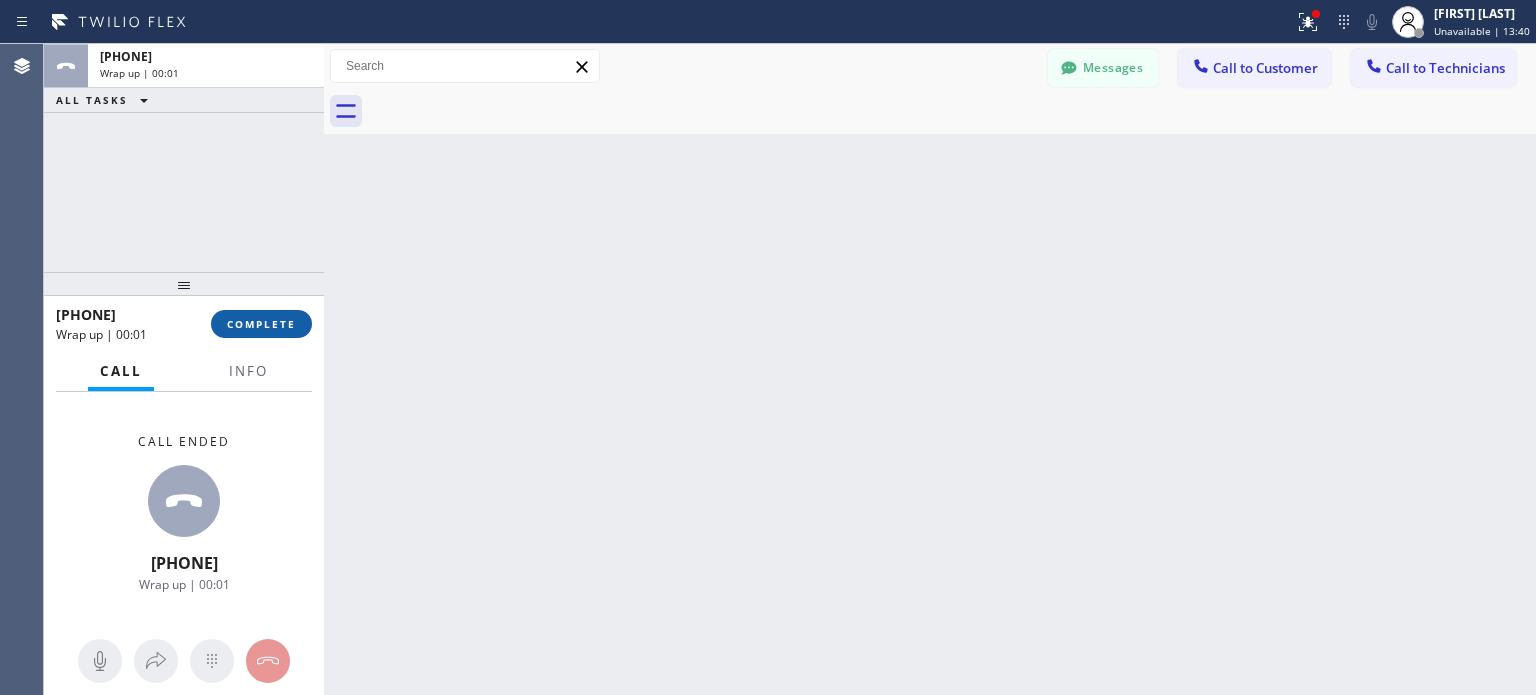 click on "COMPLETE" at bounding box center [261, 324] 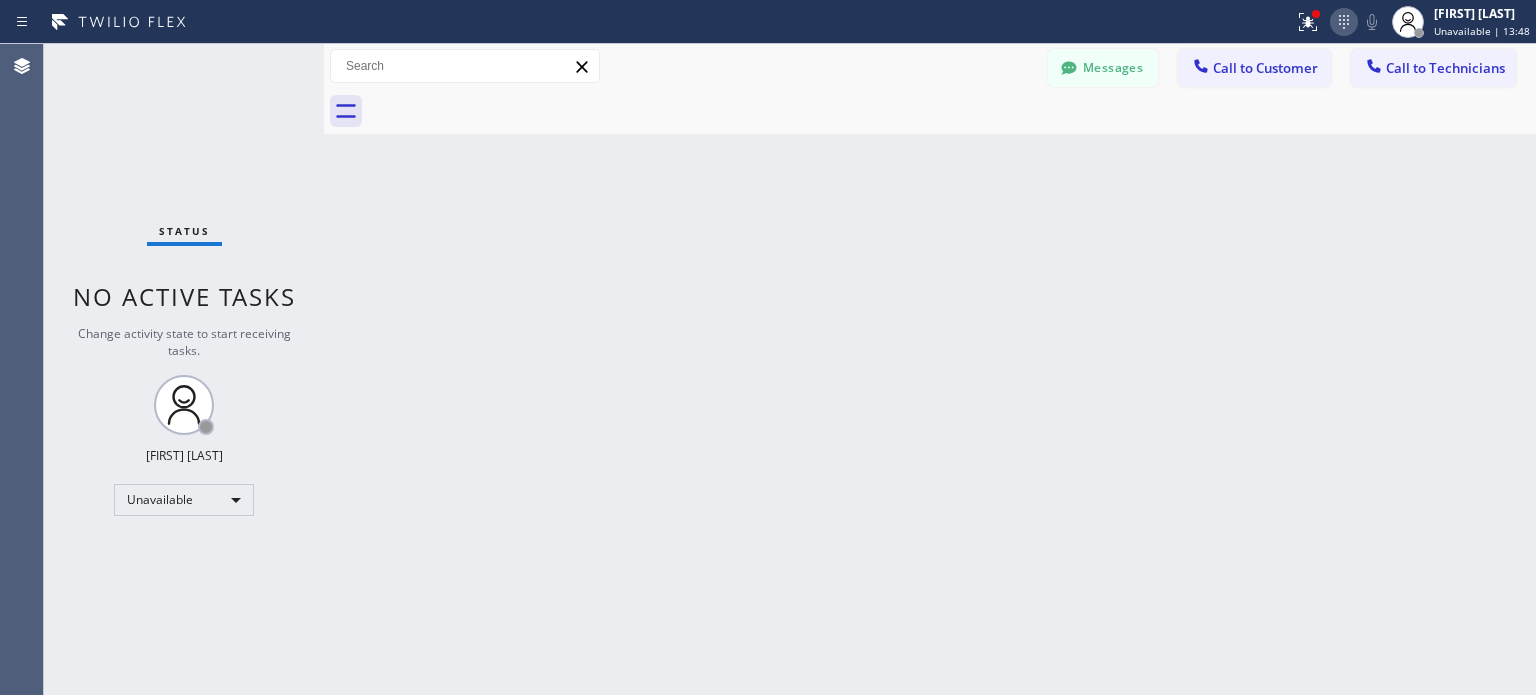 click 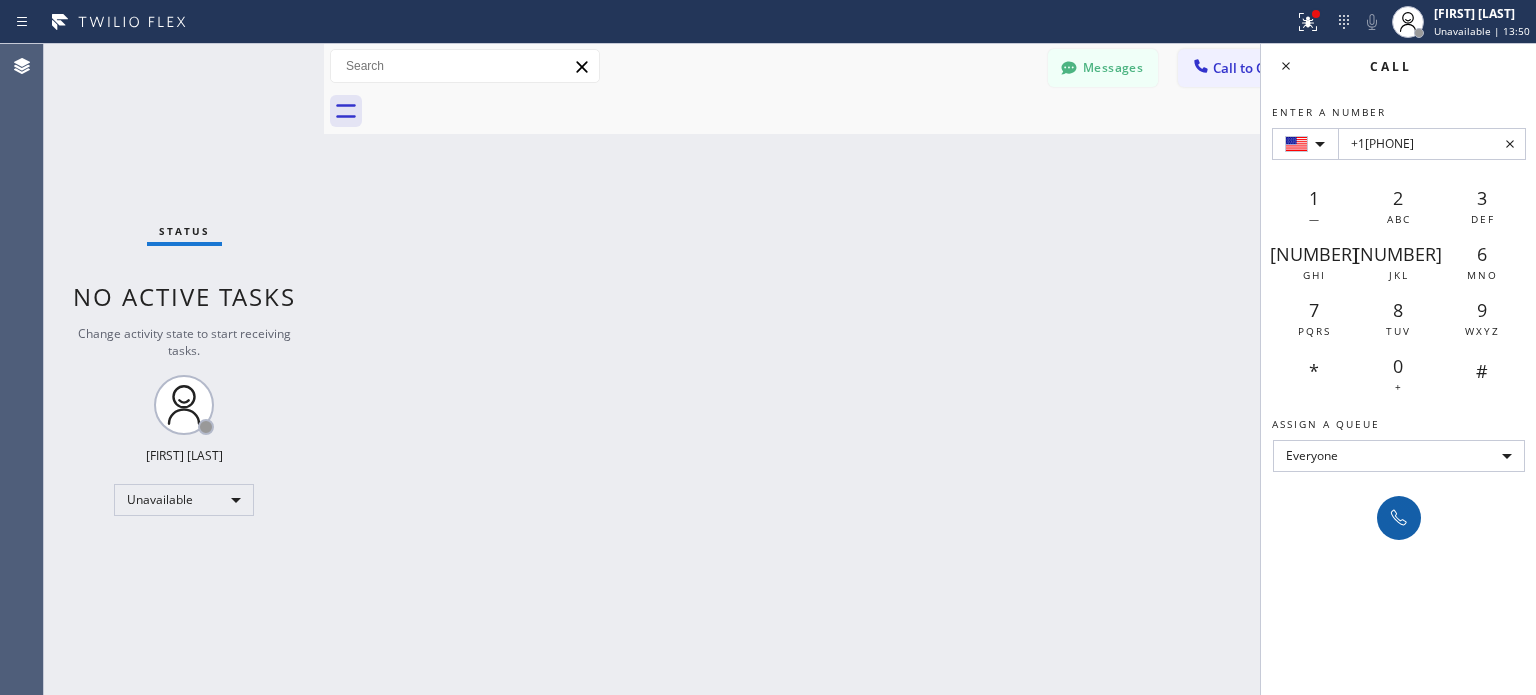 type on "+1[PHONE]" 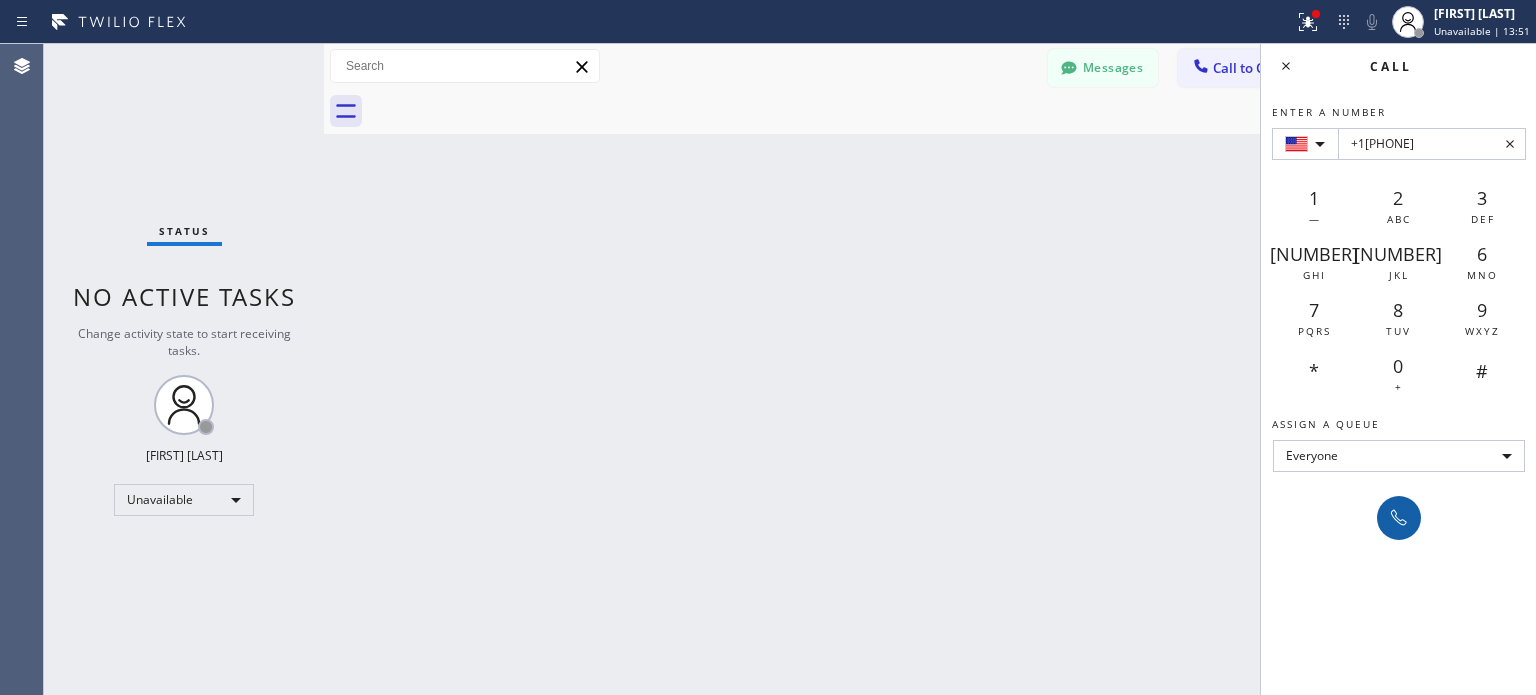 click 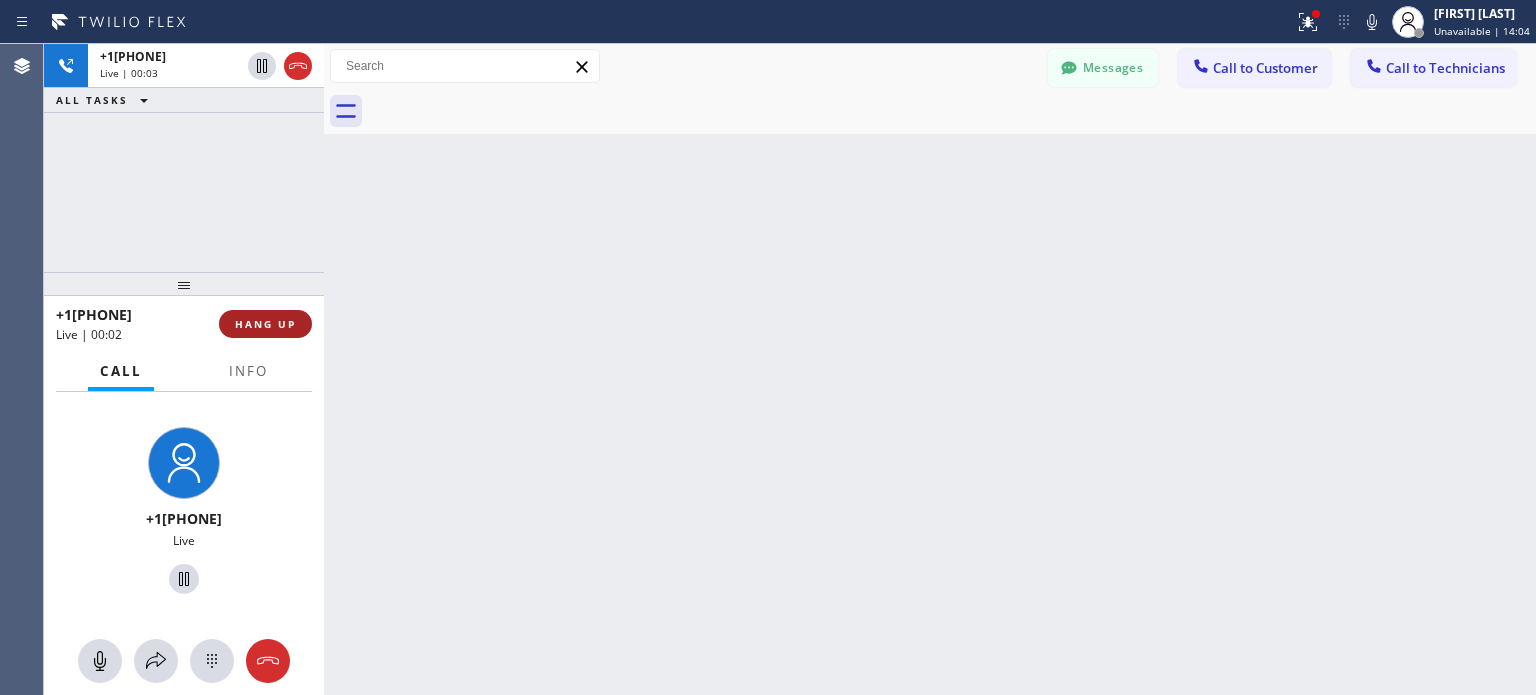 click on "HANG UP" at bounding box center [265, 324] 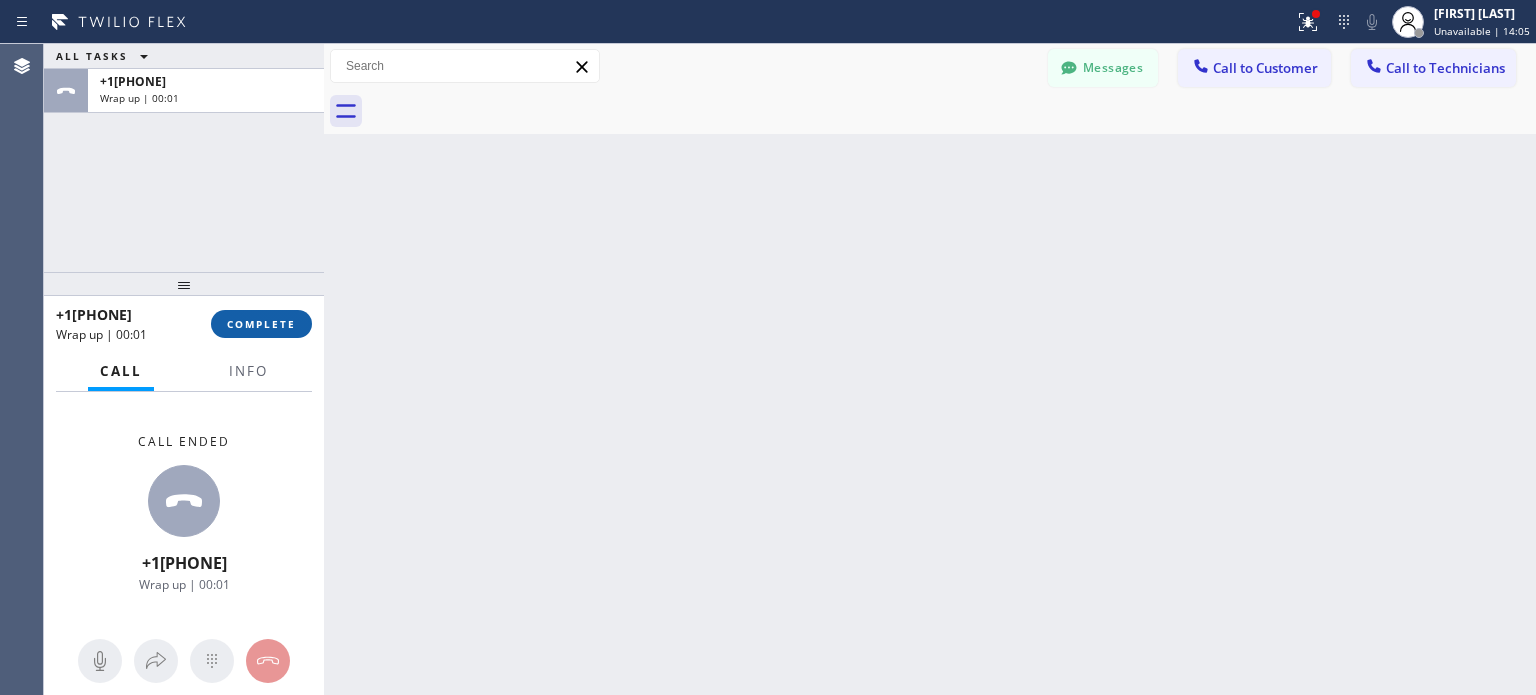 click on "COMPLETE" at bounding box center [261, 324] 